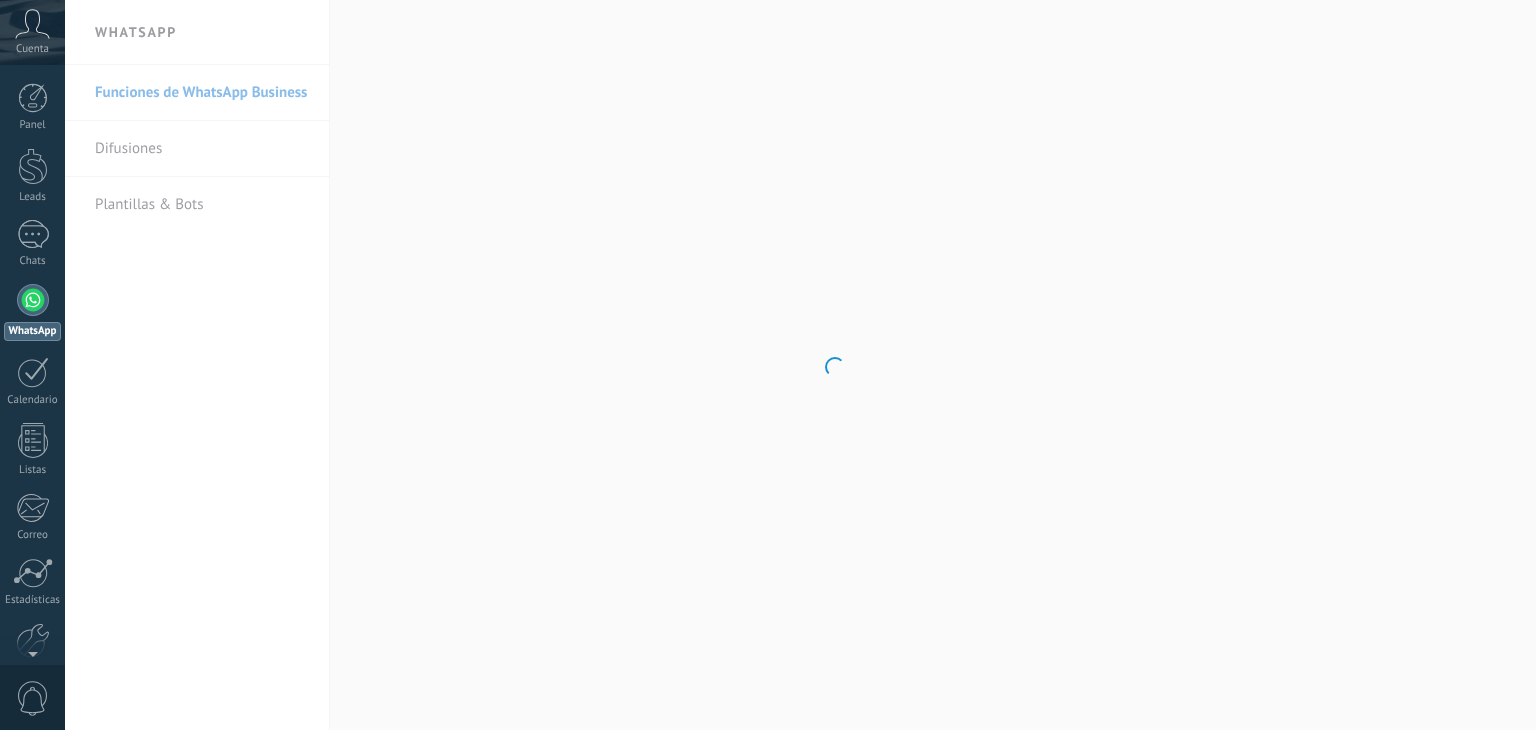 scroll, scrollTop: 0, scrollLeft: 0, axis: both 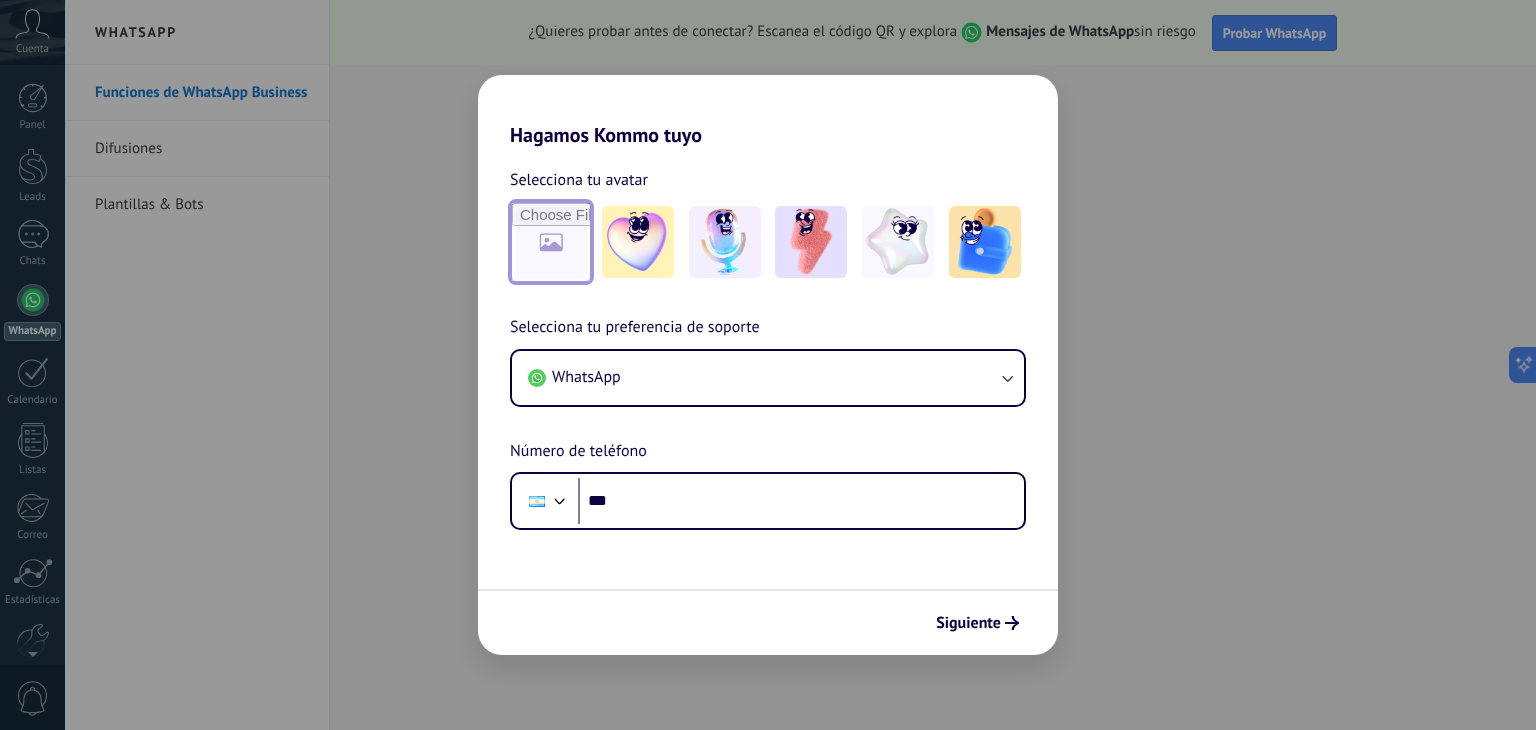 click at bounding box center (551, 242) 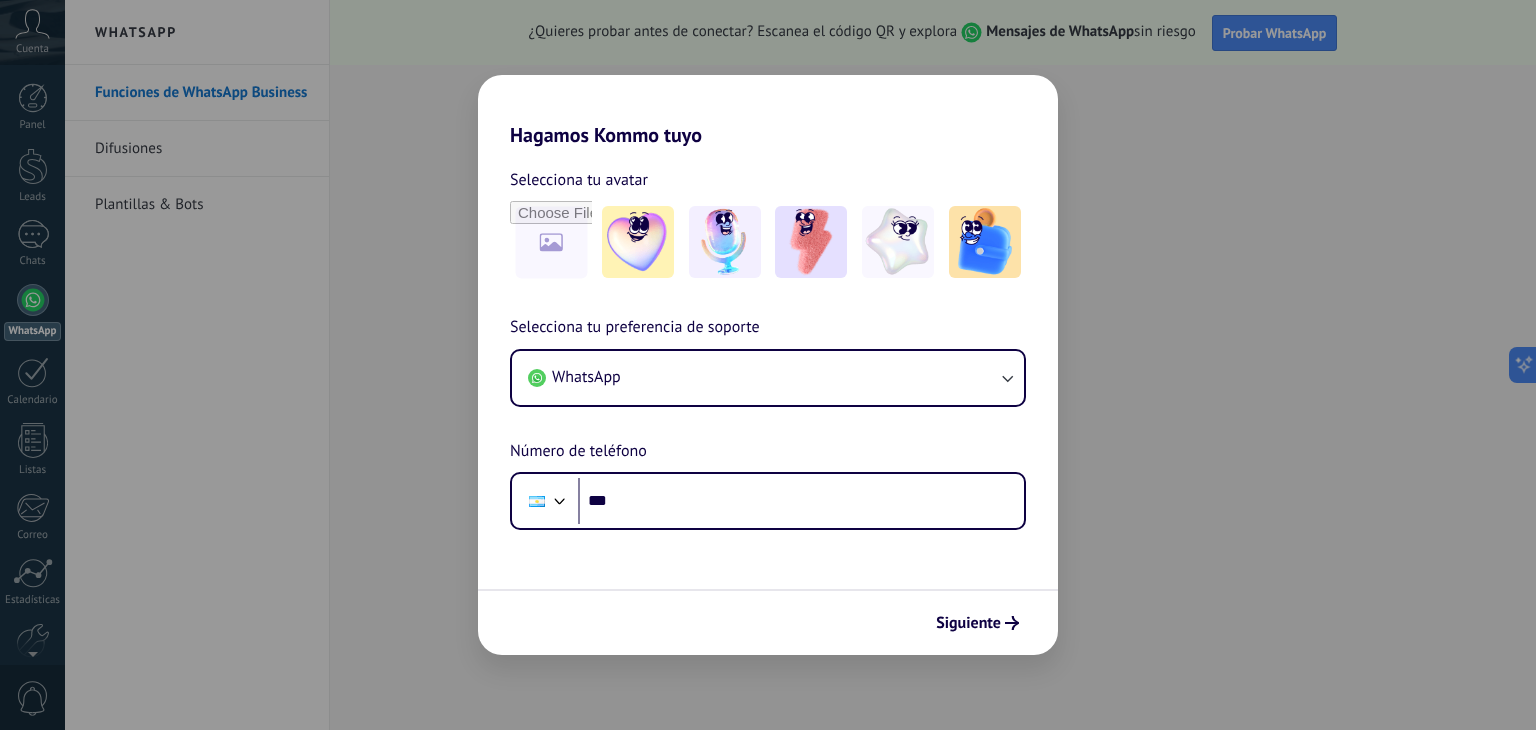 click on "Hagamos Kommo tuyo Selecciona tu avatar Selecciona tu preferencia de soporte WhatsApp Número de teléfono Phone *** Siguiente" at bounding box center (768, 365) 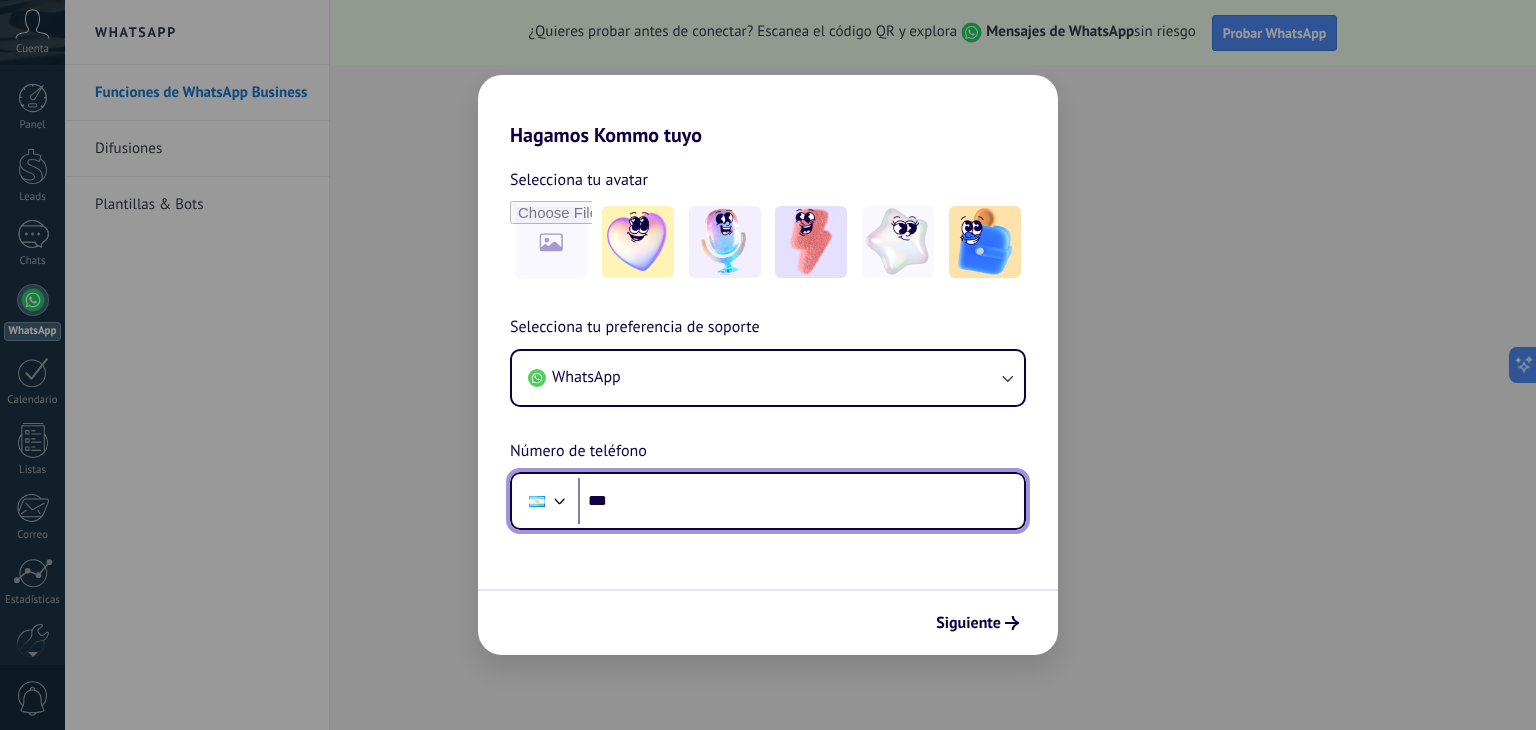 click on "***" at bounding box center [801, 501] 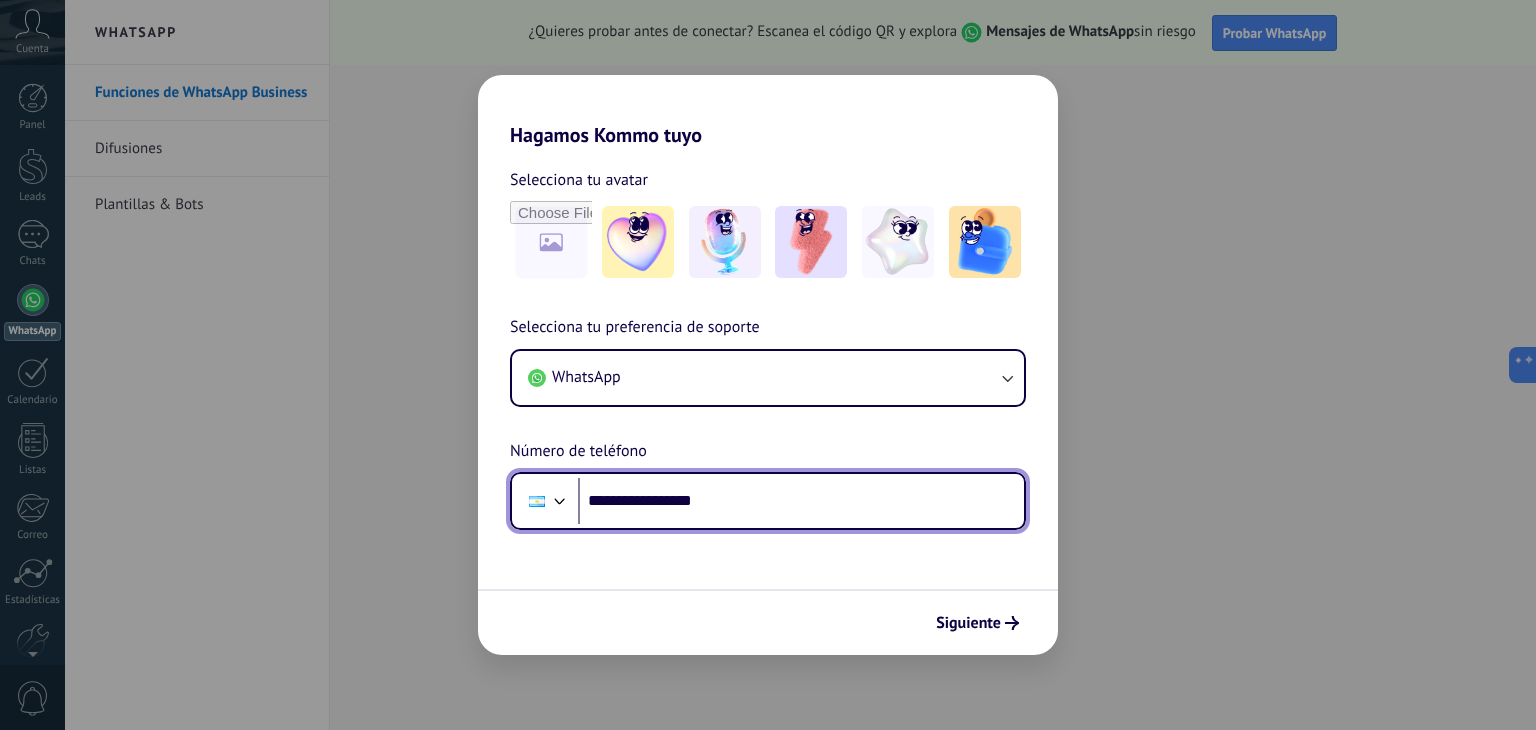 click on "**********" at bounding box center [801, 501] 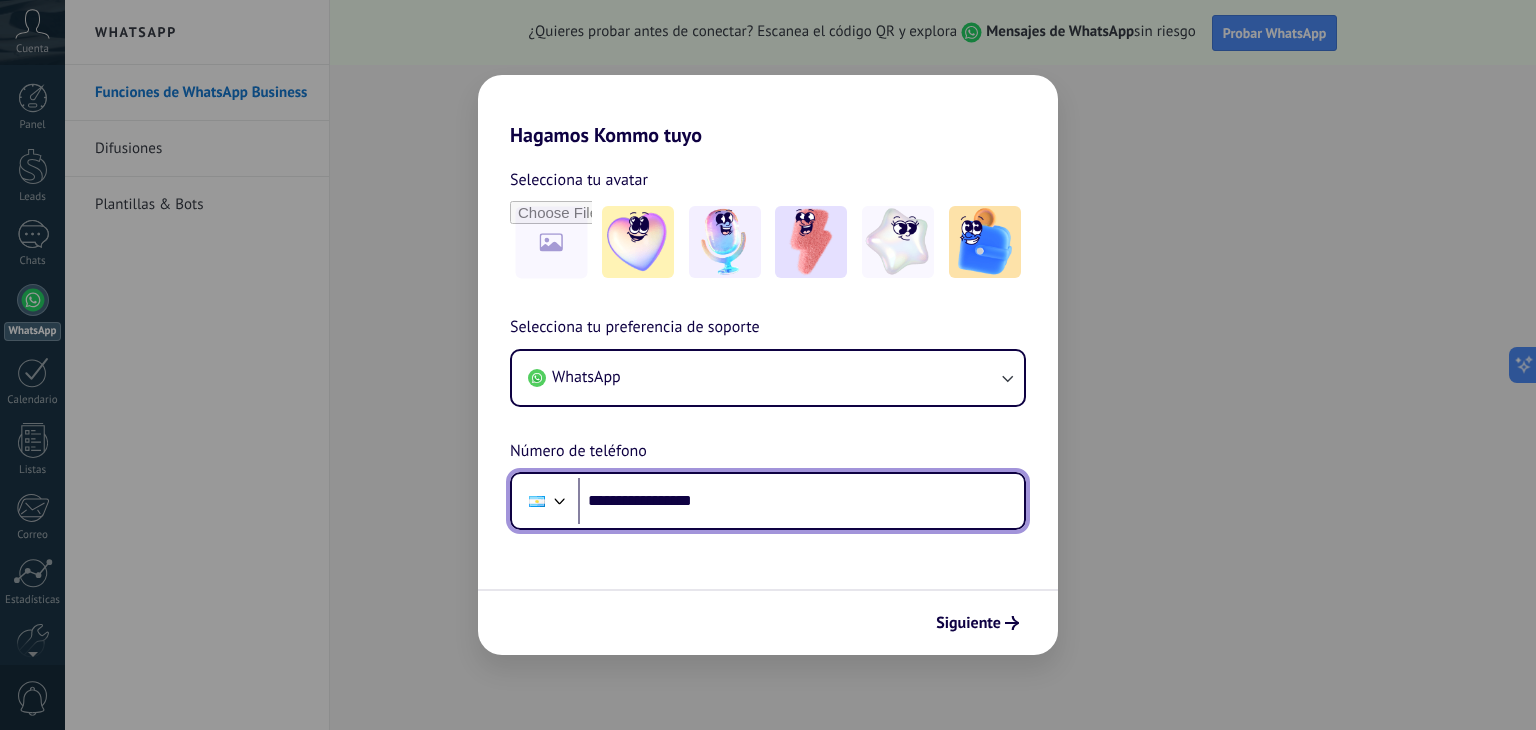 click on "**********" at bounding box center (801, 501) 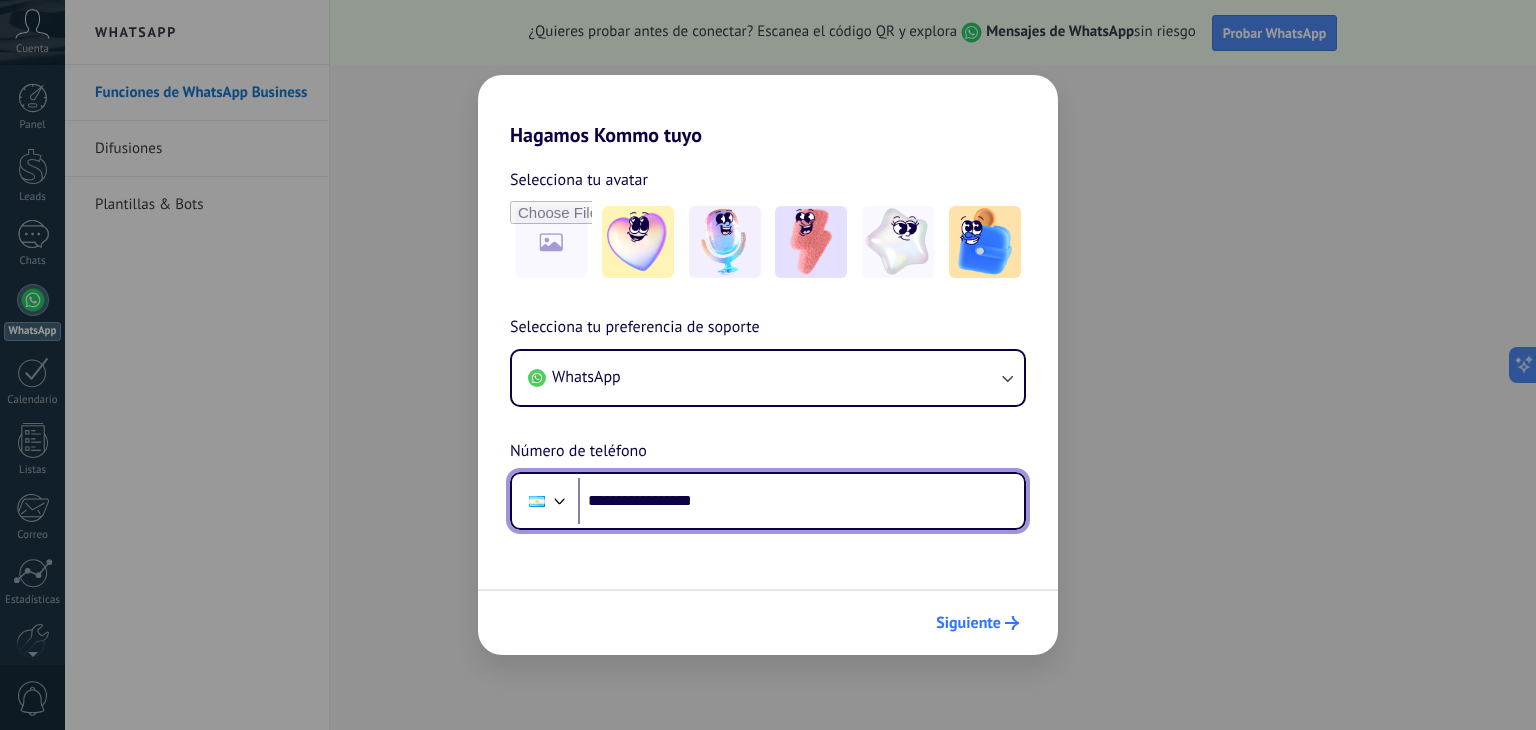 type on "**********" 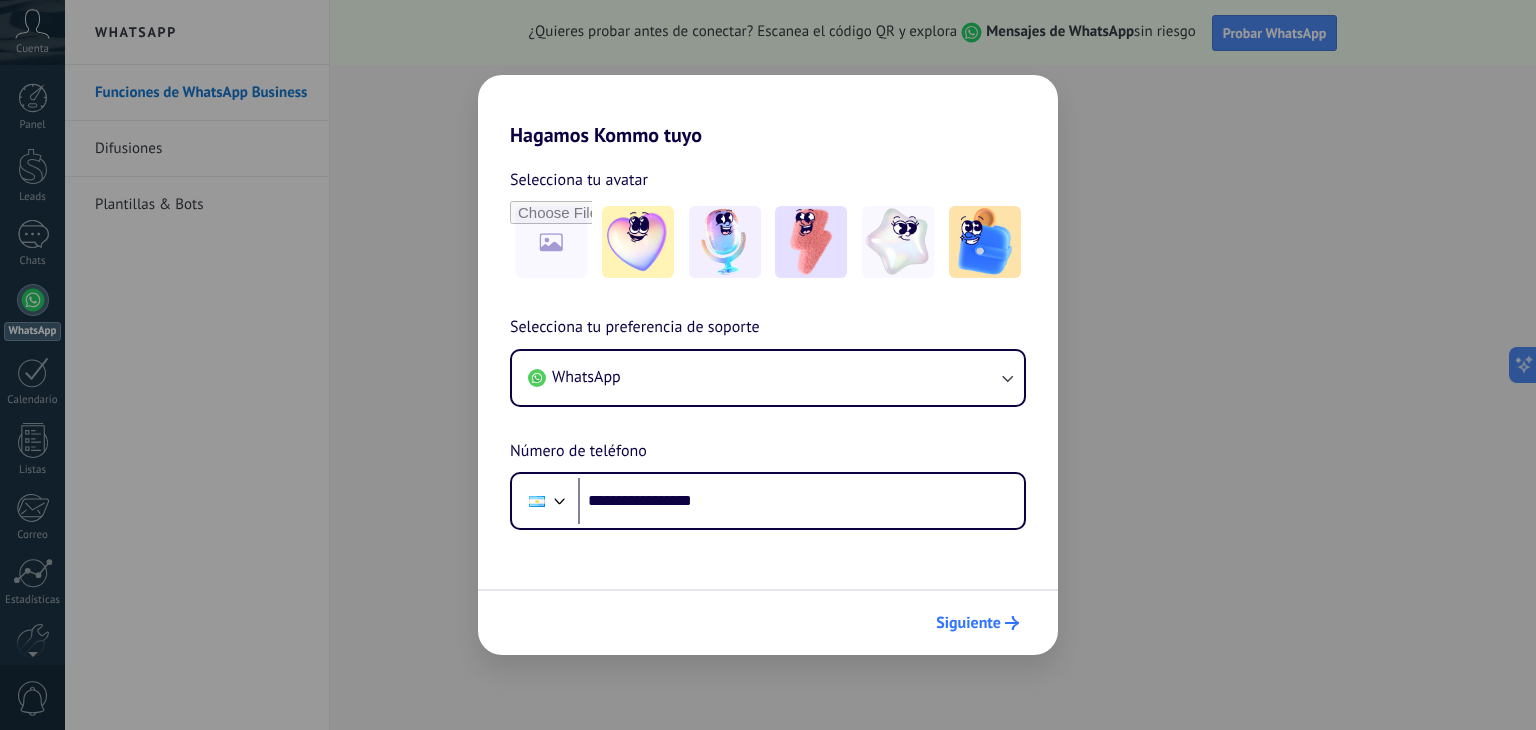 click on "Siguiente" at bounding box center [968, 623] 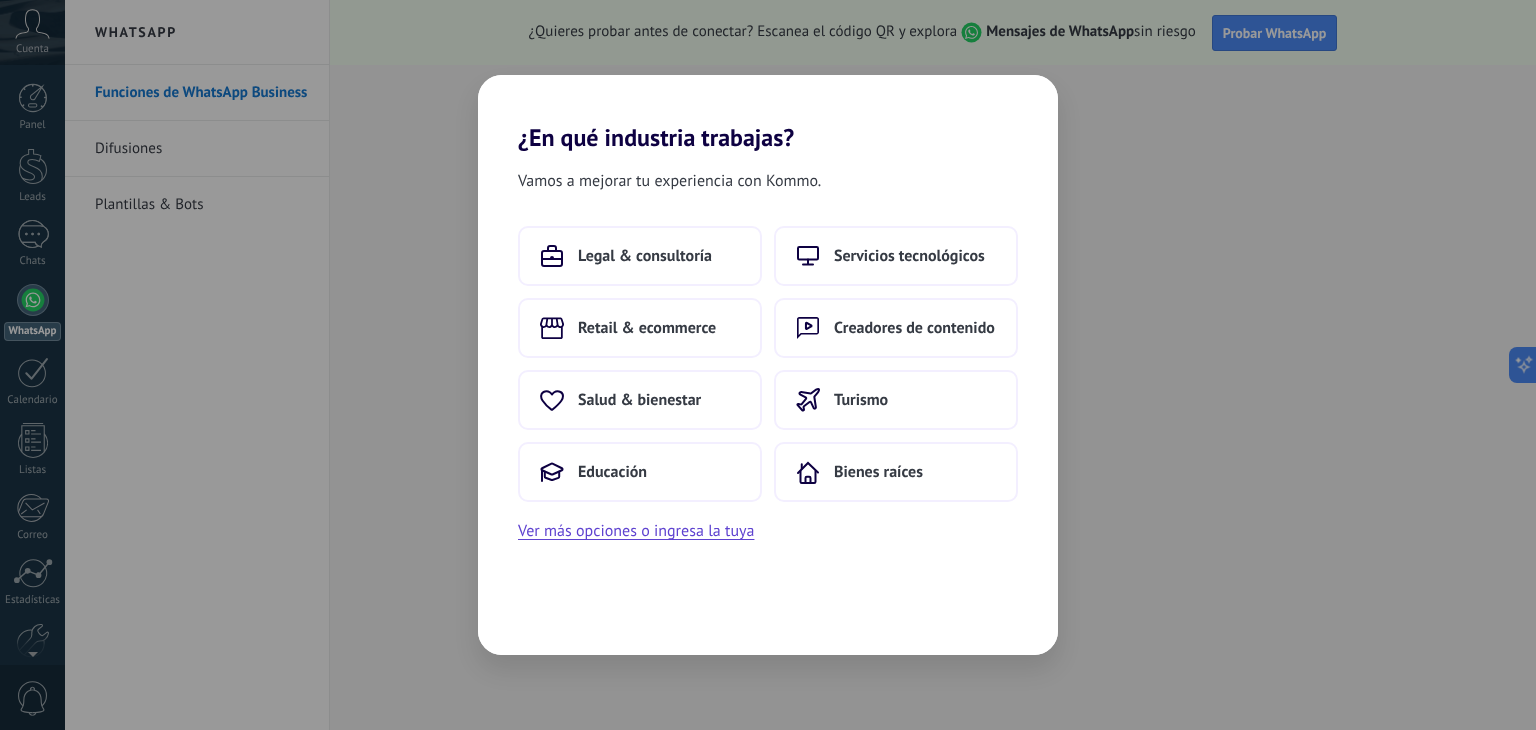 scroll, scrollTop: 0, scrollLeft: 0, axis: both 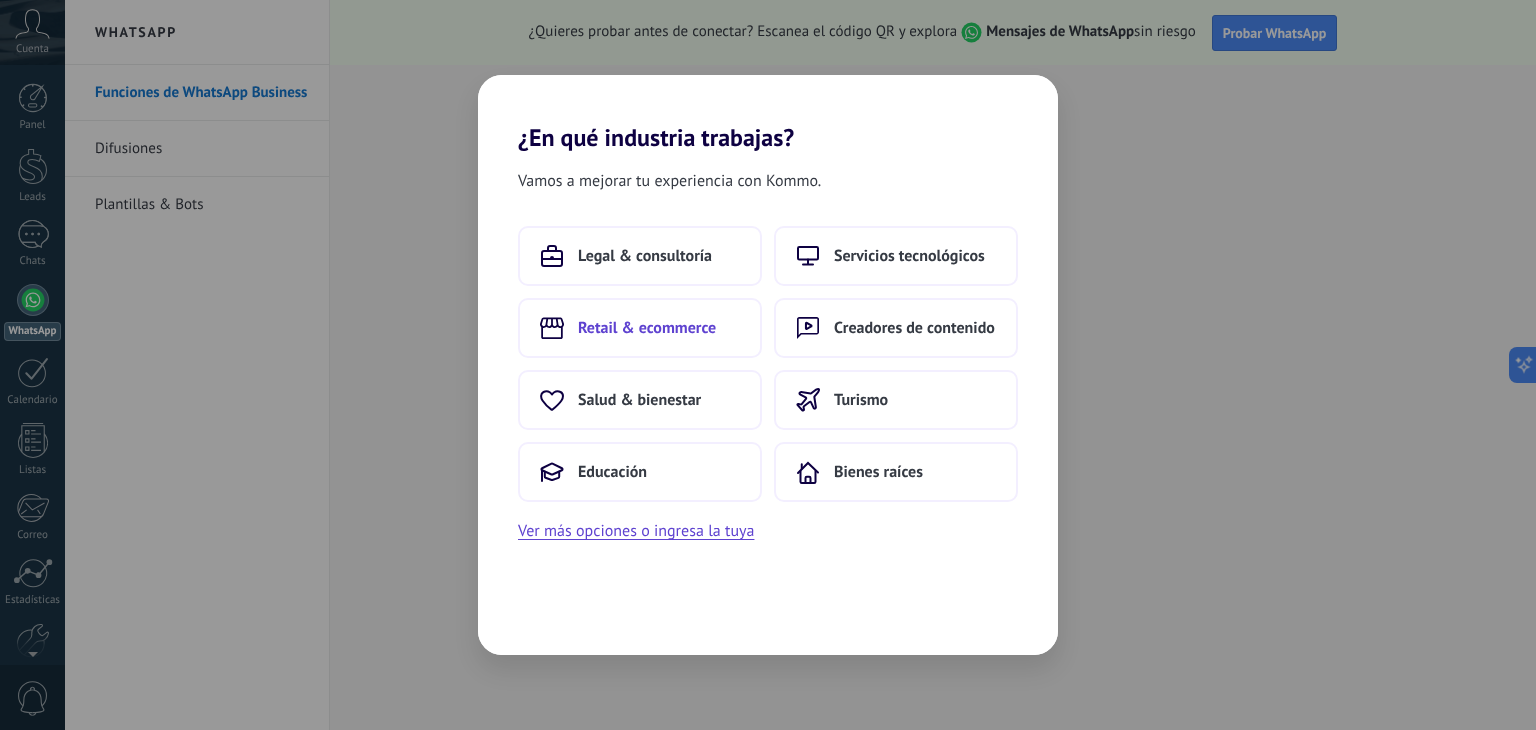 click on "Retail & ecommerce" at bounding box center (647, 328) 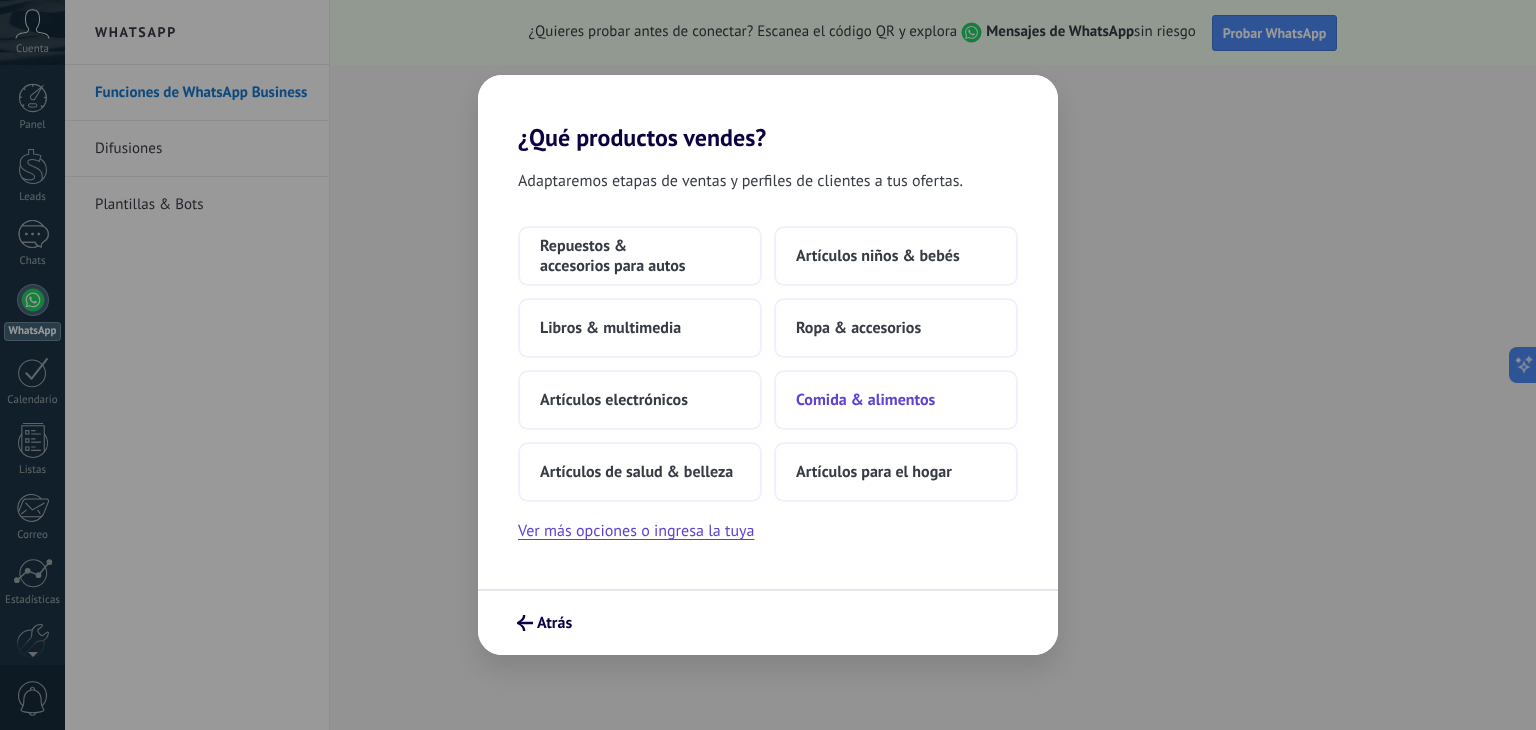 click on "Comida & alimentos" at bounding box center (865, 400) 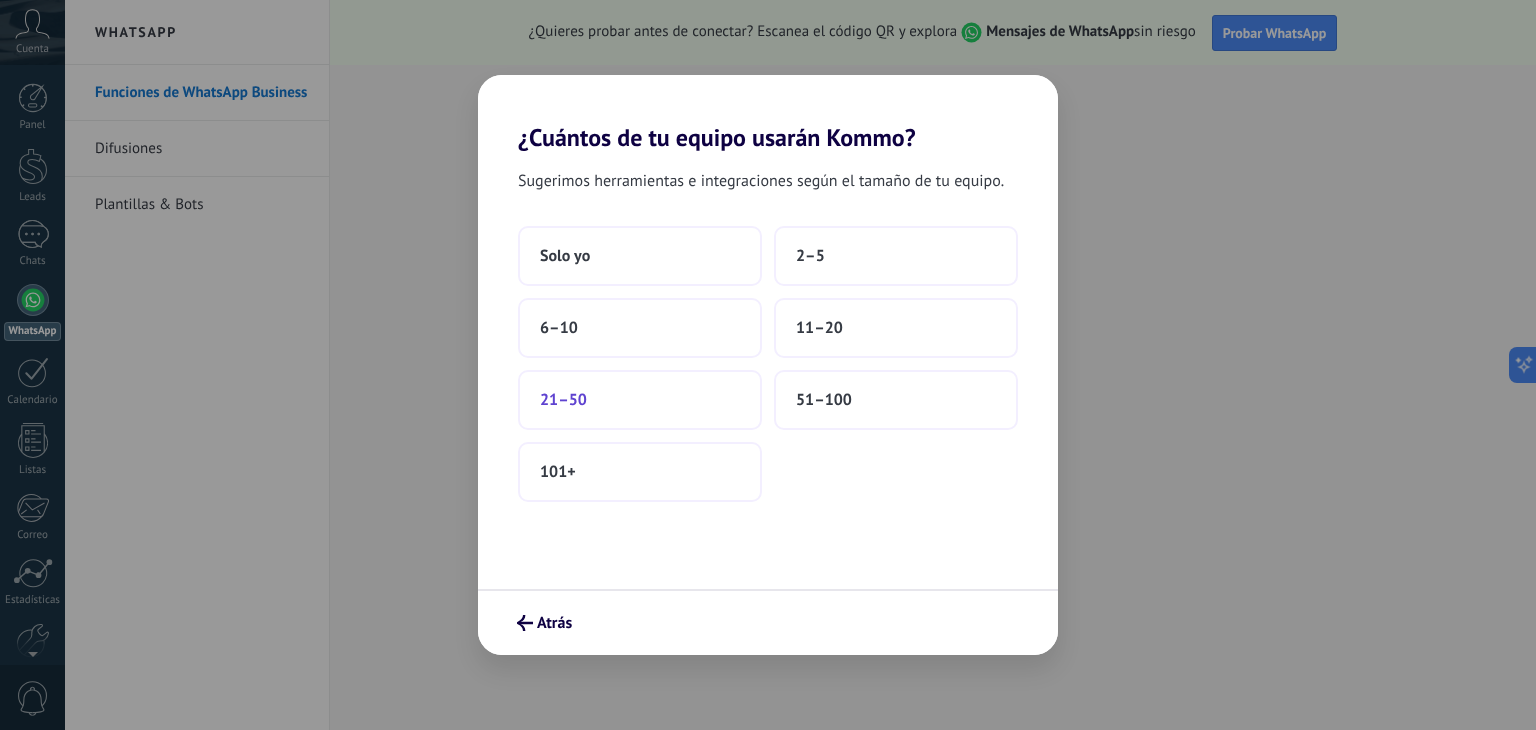 click on "21–50" at bounding box center [640, 400] 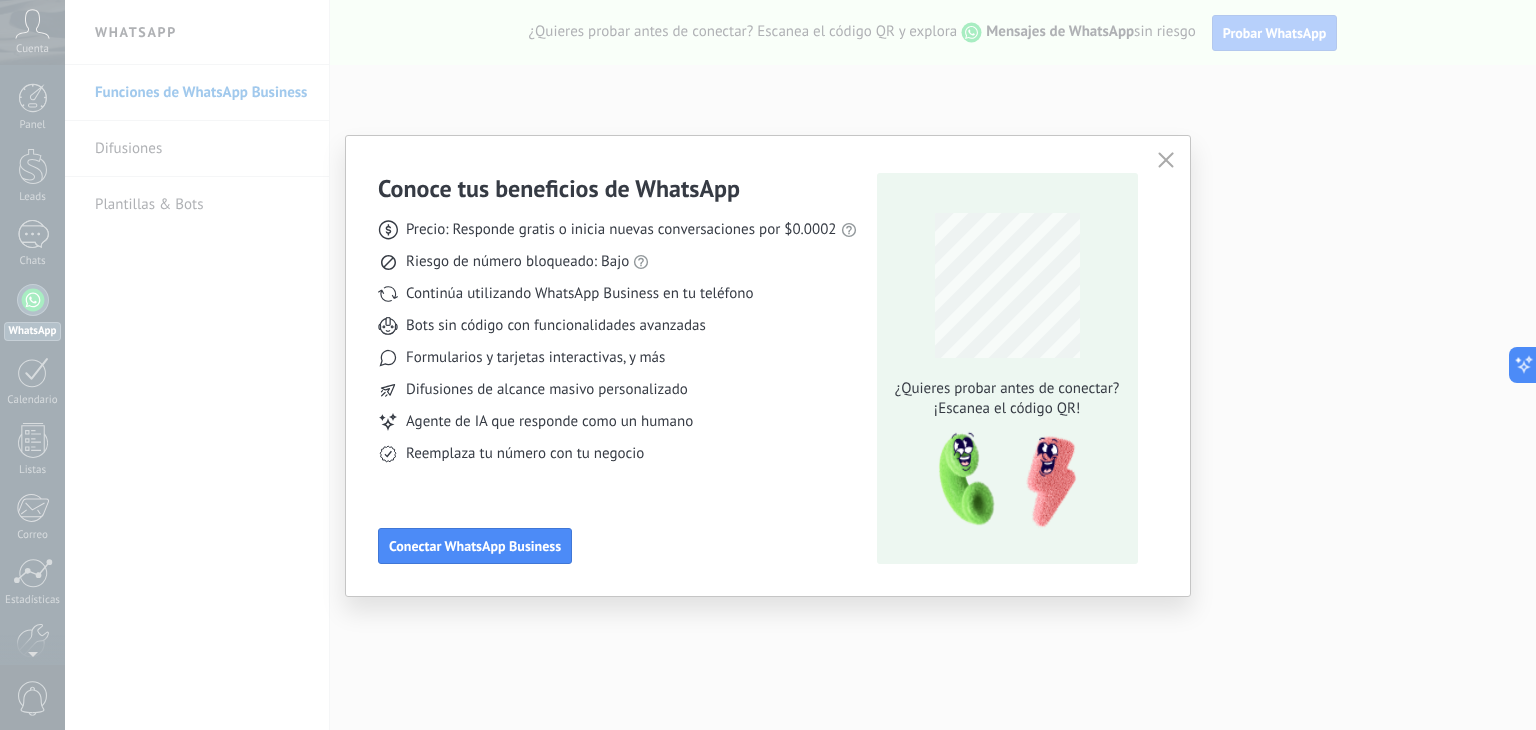 click on "Conoce tus beneficios de WhatsApp Precio: Responde gratis o inicia nuevas conversaciones por $0.0002 Riesgo de número bloqueado: Bajo Continúa utilizando WhatsApp Business en tu teléfono Bots sin código con funcionalidades avanzadas Formularios y tarjetas interactivas, y más Difusiones de alcance masivo personalizado Agente de IA que responde como un humano Reemplaza tu número con tu negocio Conectar WhatsApp Business ¿Quieres probar antes de conectar? ¡Escanea el código QR!" at bounding box center (768, 365) 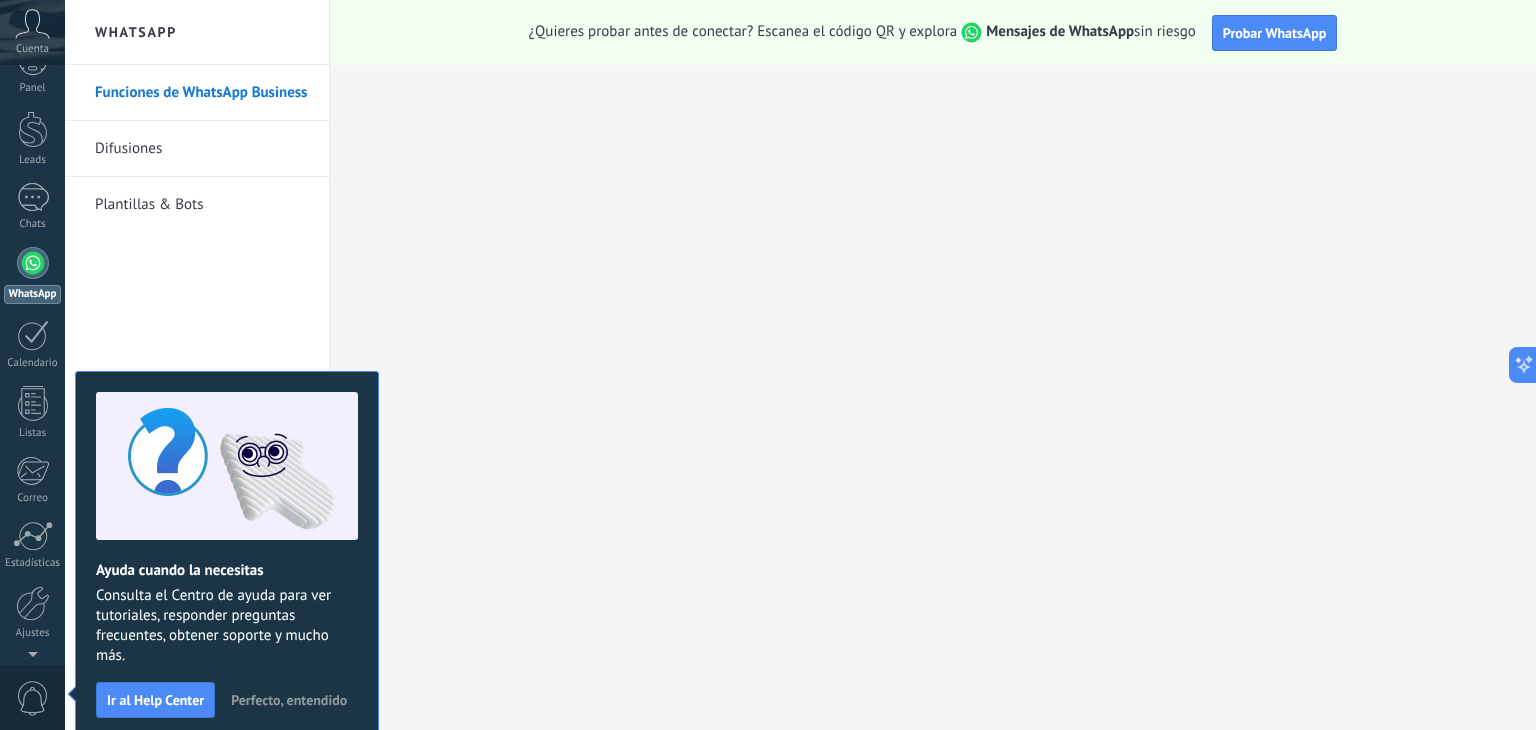 scroll, scrollTop: 0, scrollLeft: 0, axis: both 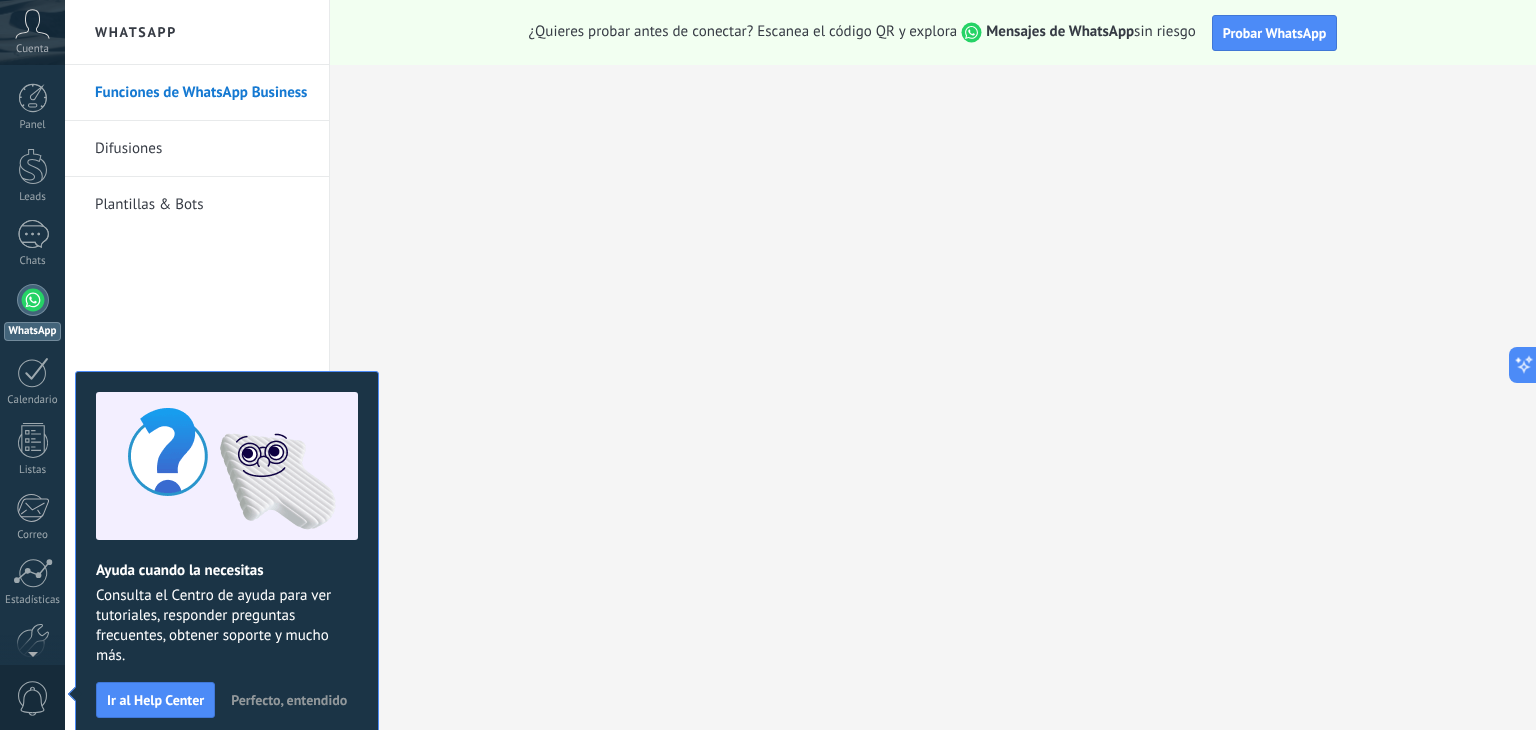 click 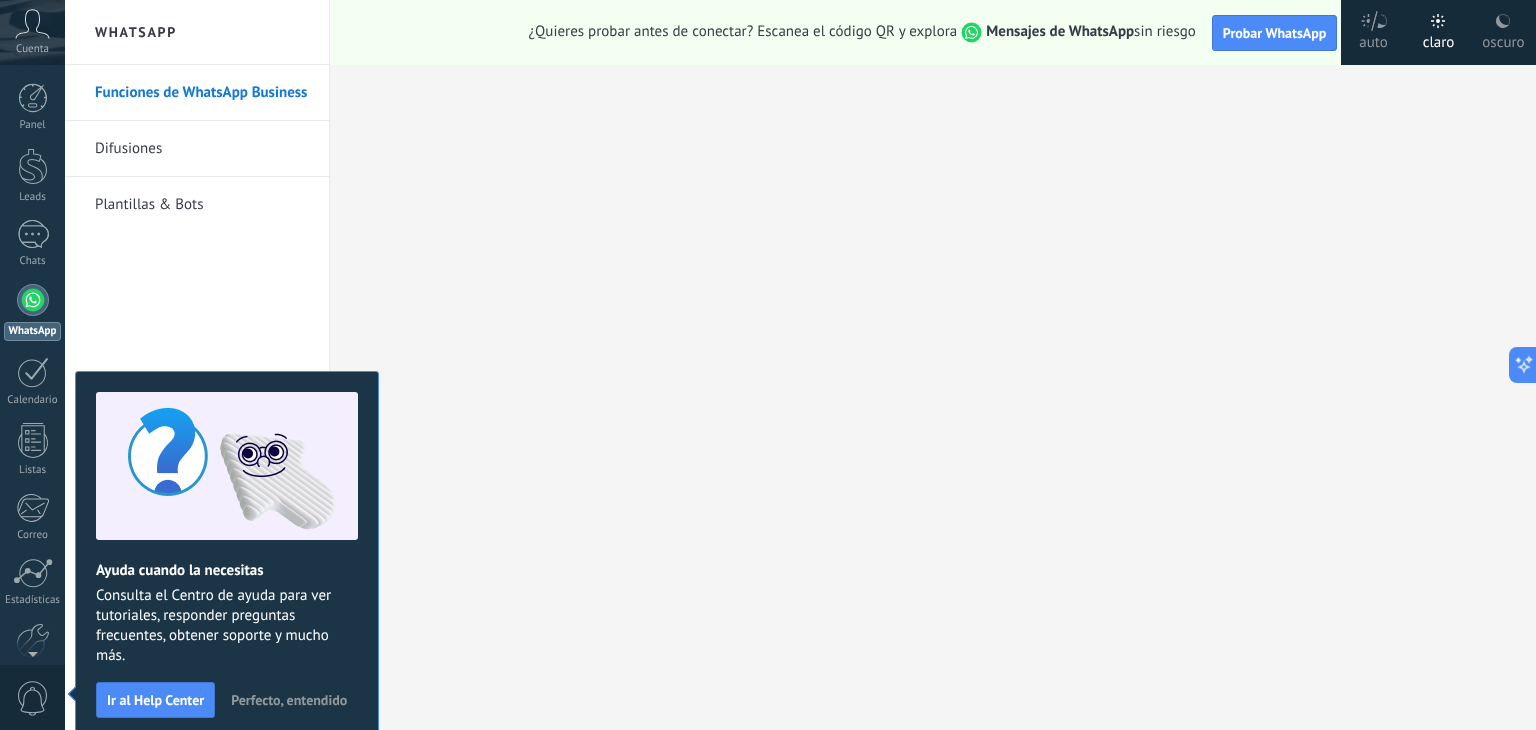 click 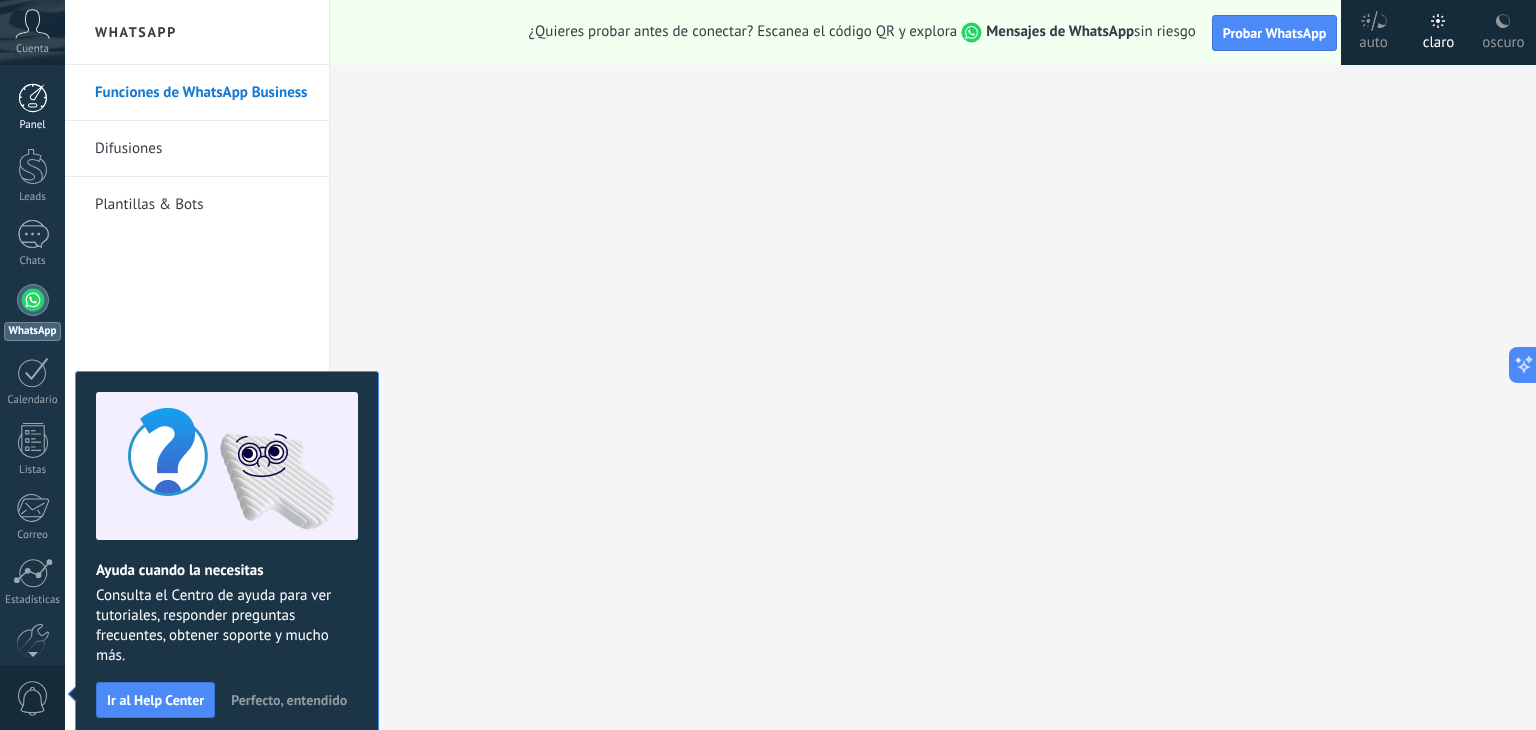 click at bounding box center (33, 98) 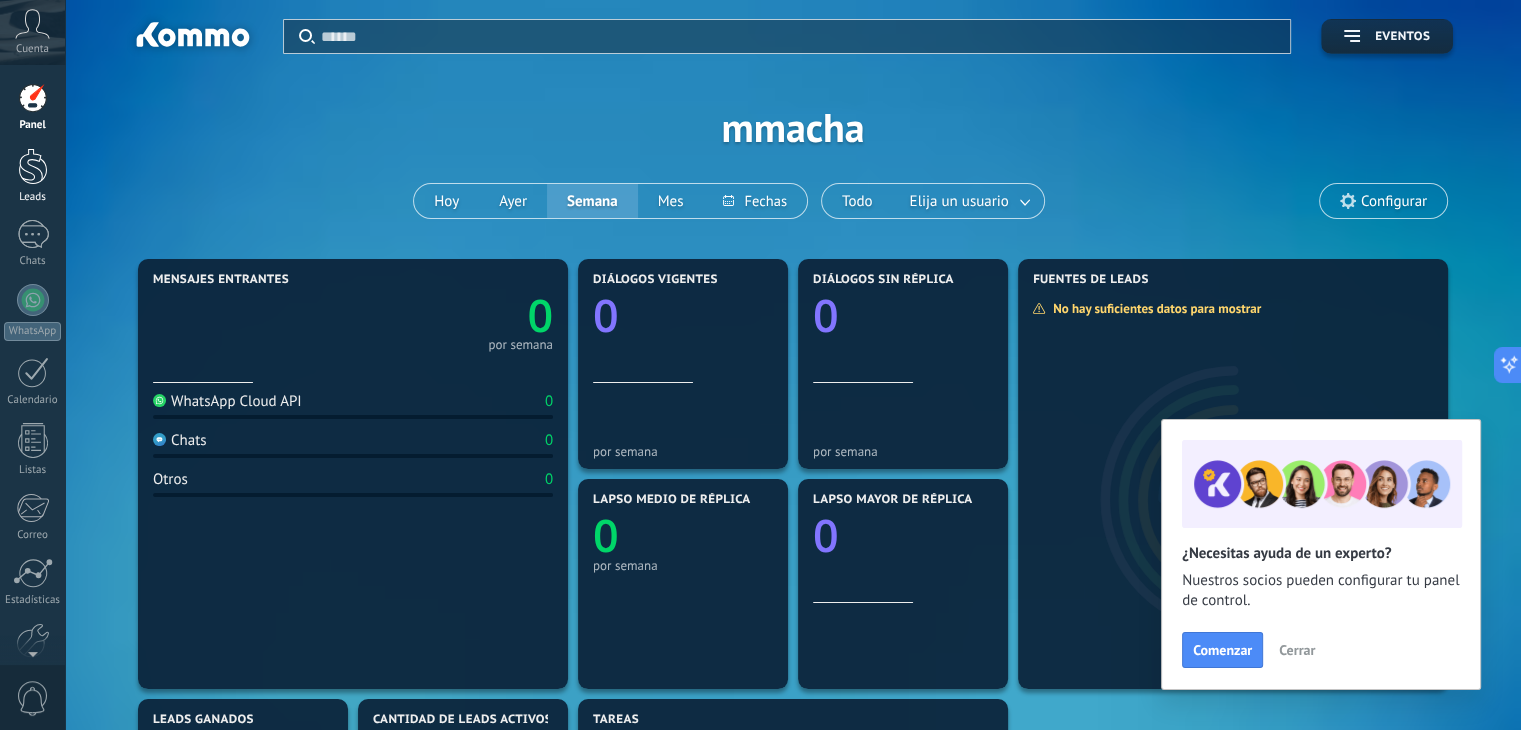 click on "Leads" at bounding box center [32, 176] 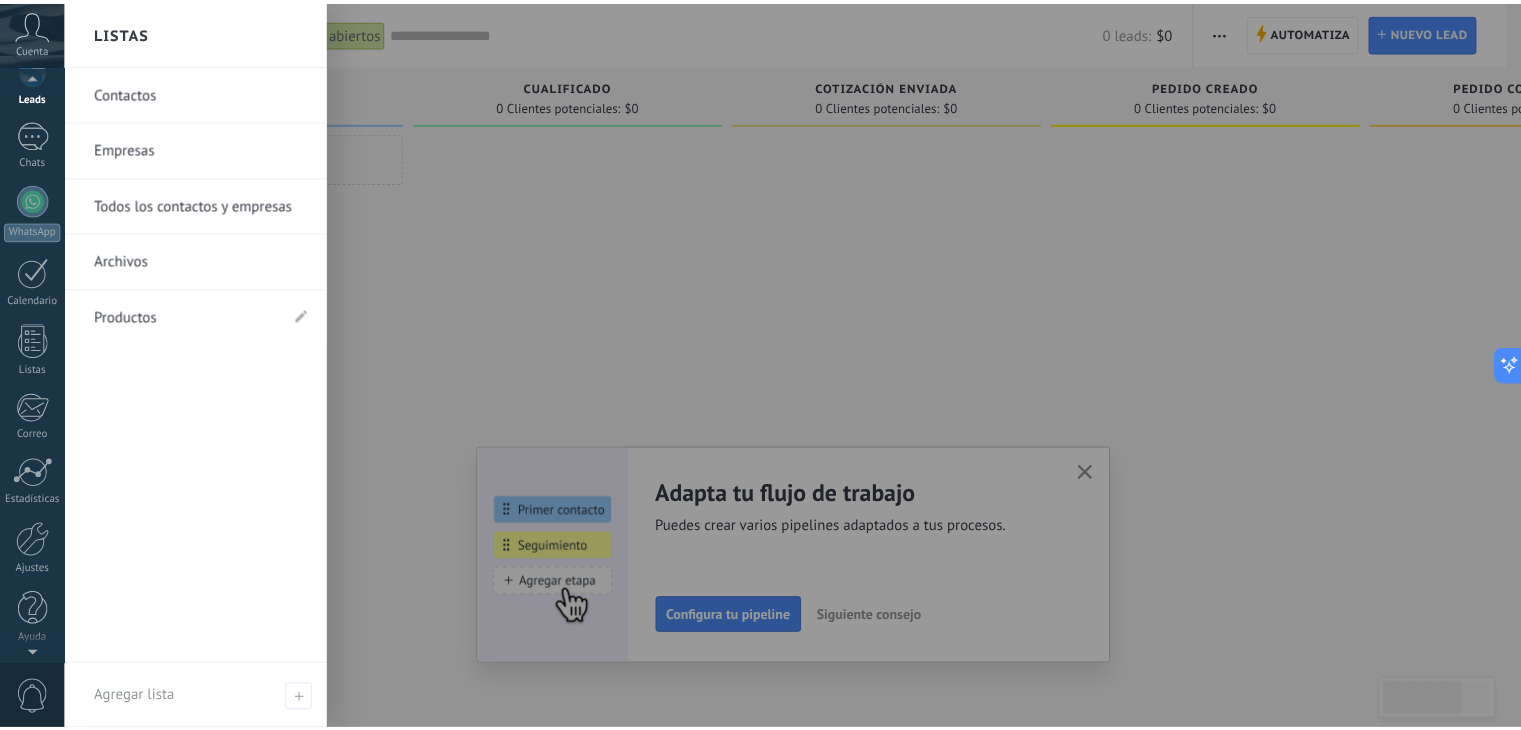 scroll, scrollTop: 101, scrollLeft: 0, axis: vertical 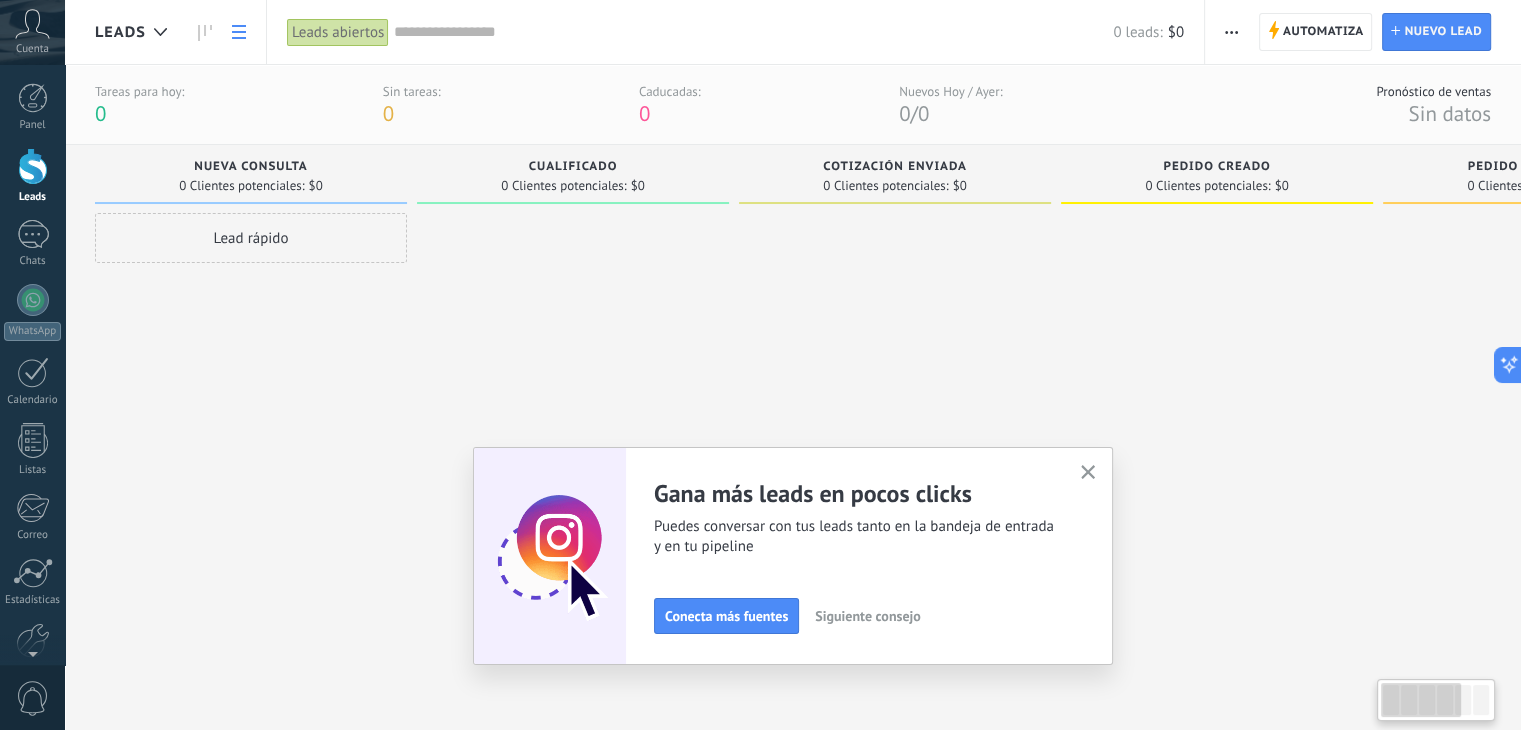 click at bounding box center (239, 32) 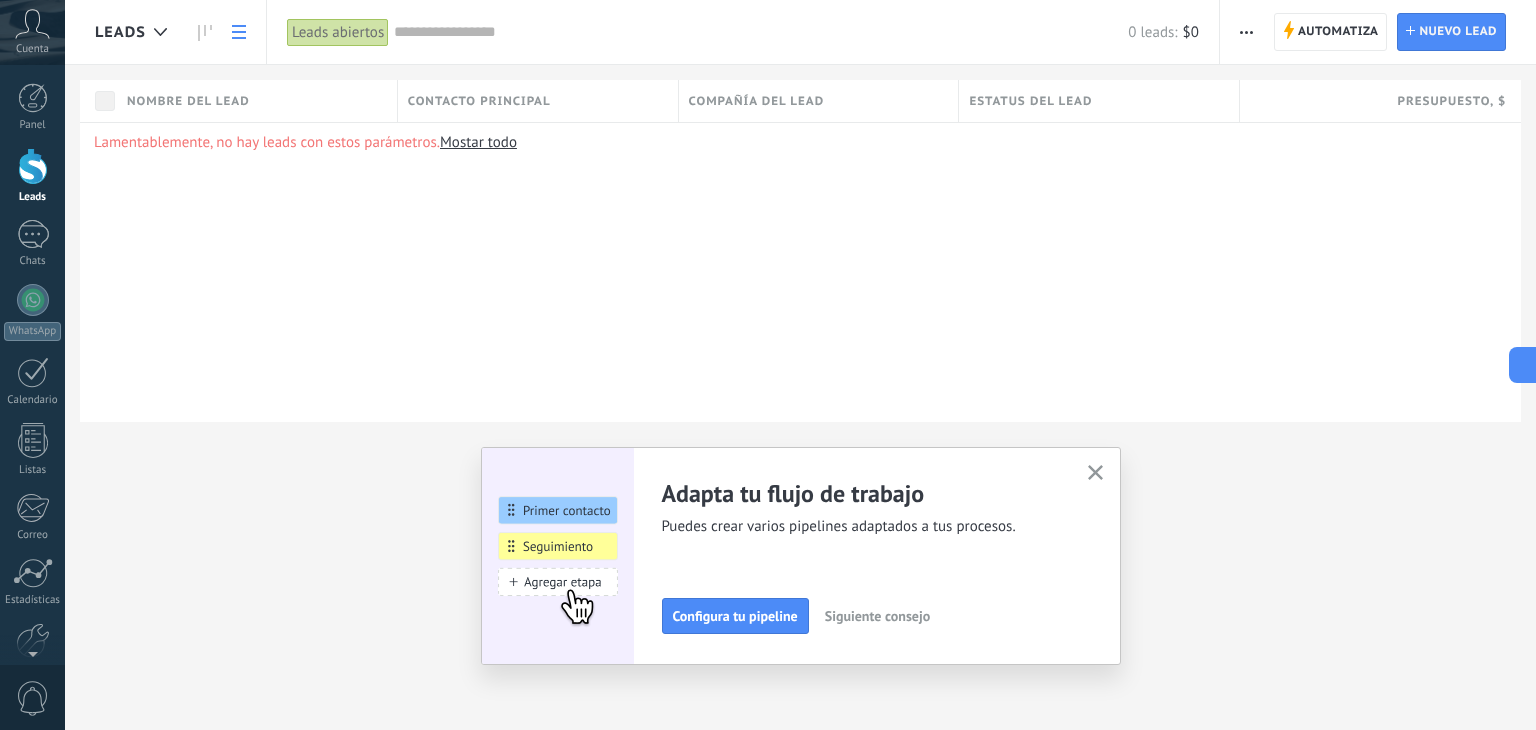 click 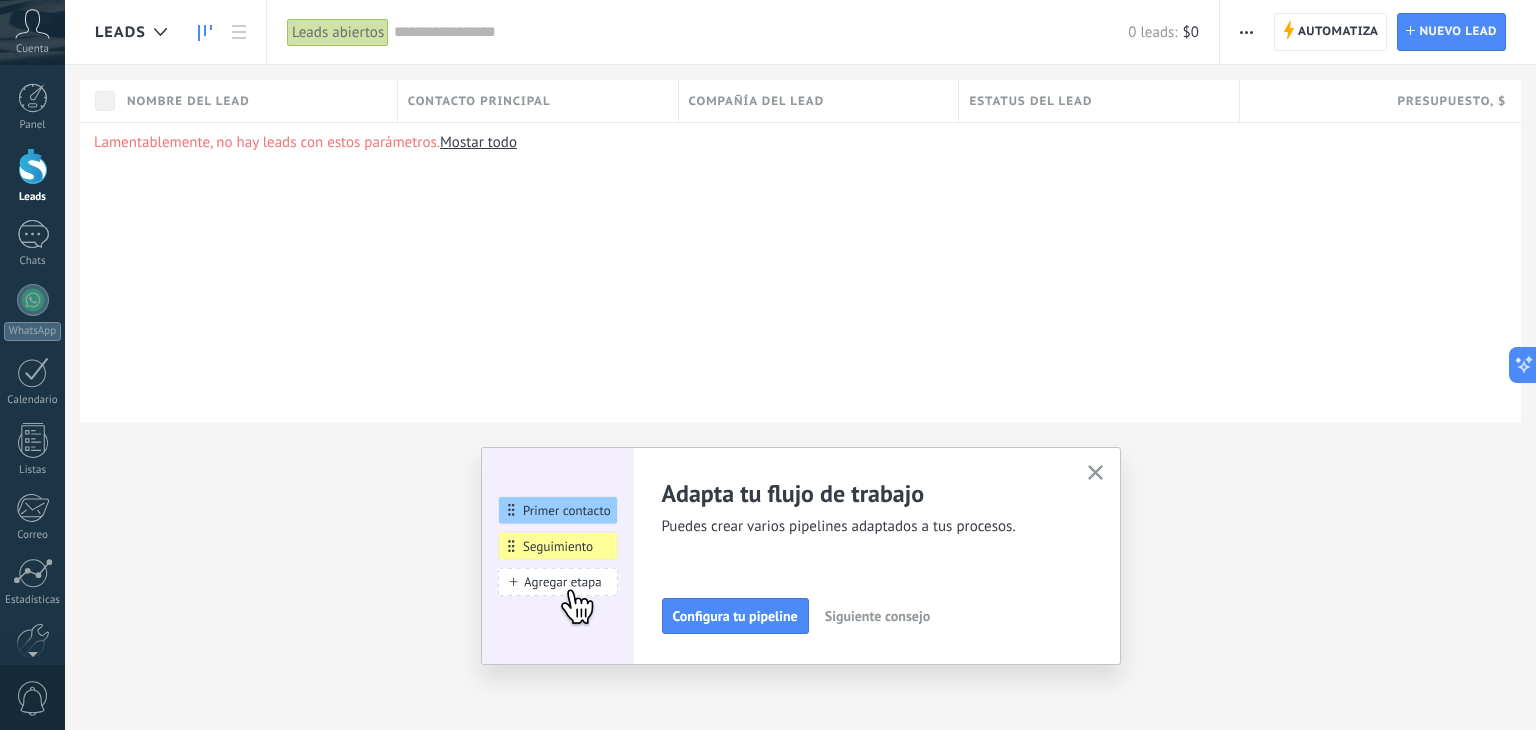 click at bounding box center (205, 32) 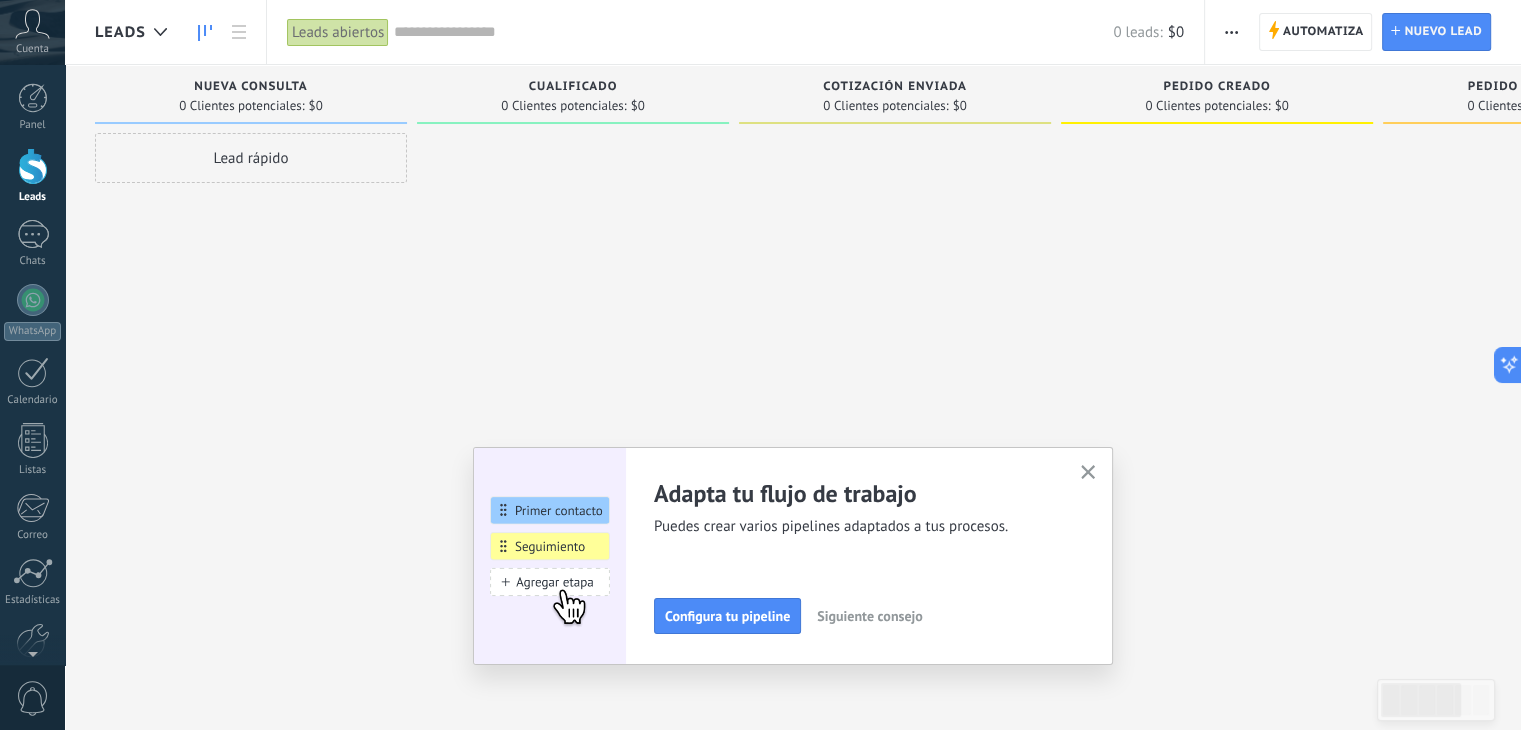 click at bounding box center (1231, 32) 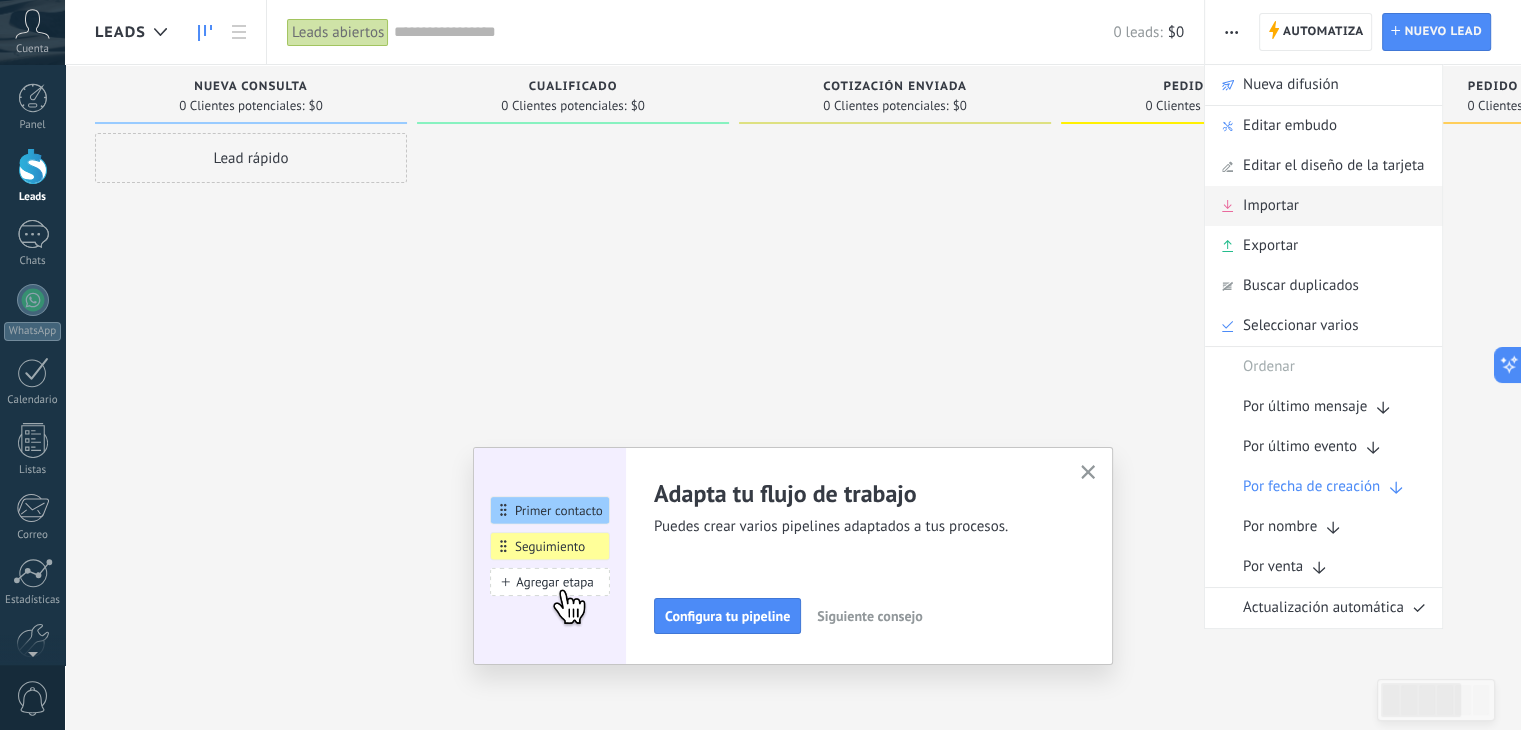 click on "Importar" at bounding box center [1271, 206] 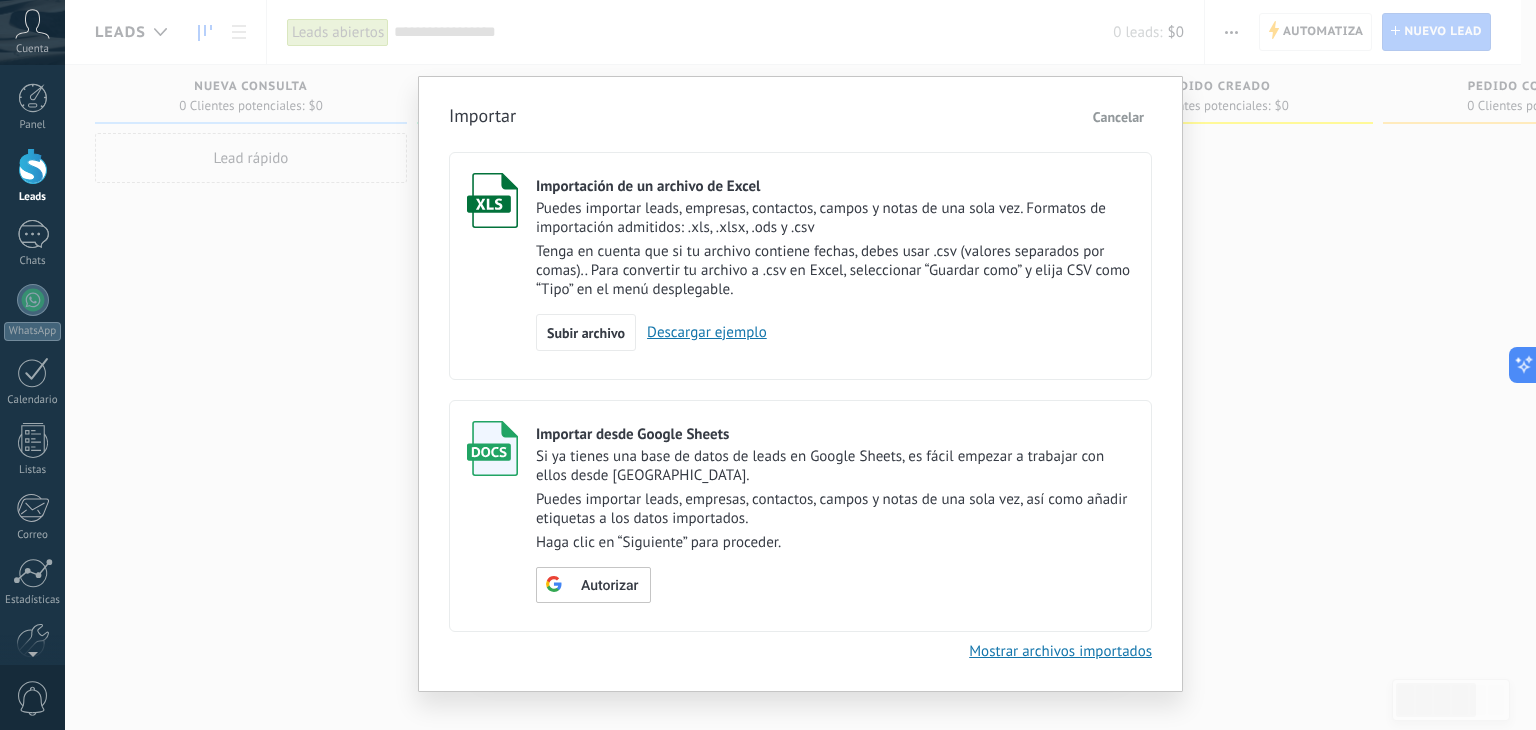 click on "Descargar ejemplo" at bounding box center [701, 332] 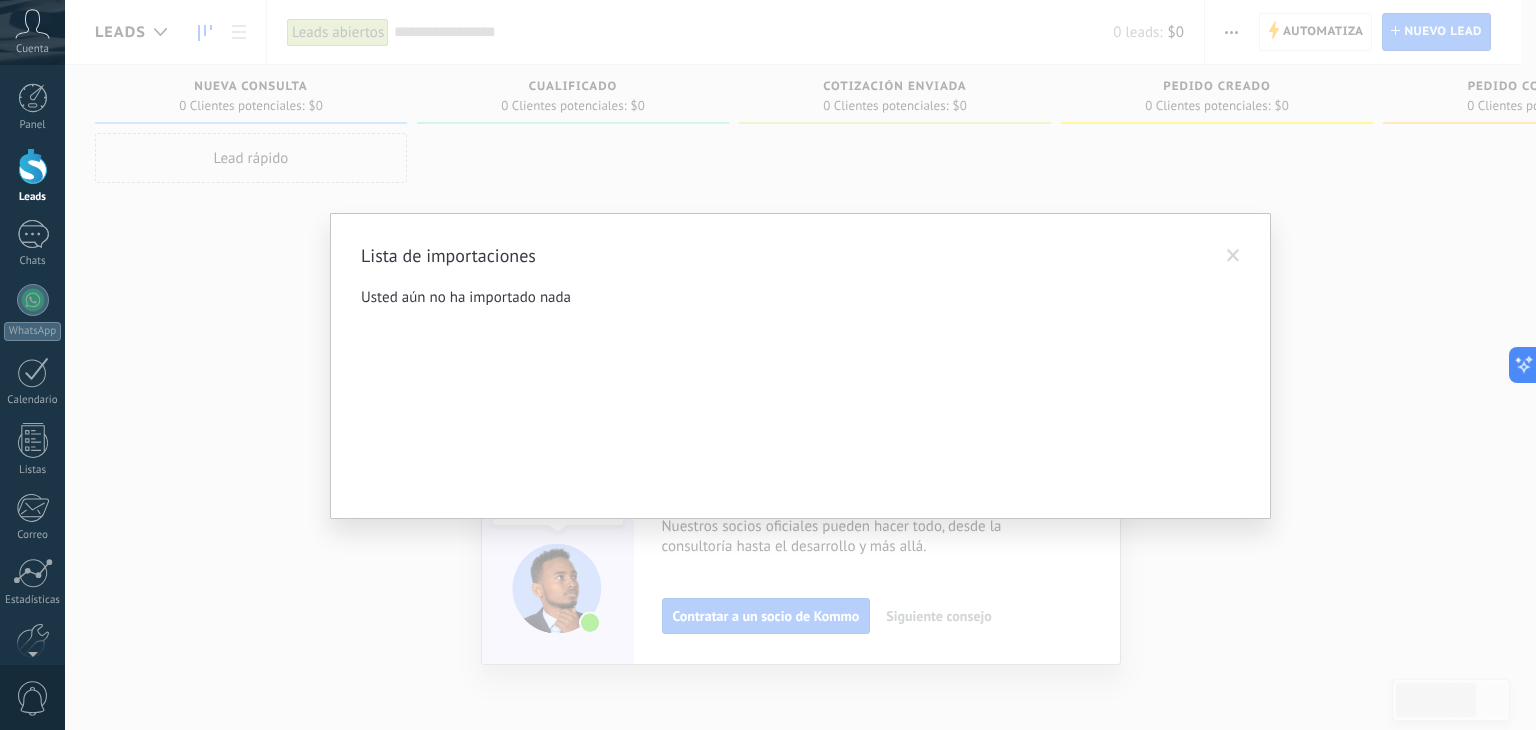 click at bounding box center (1233, 256) 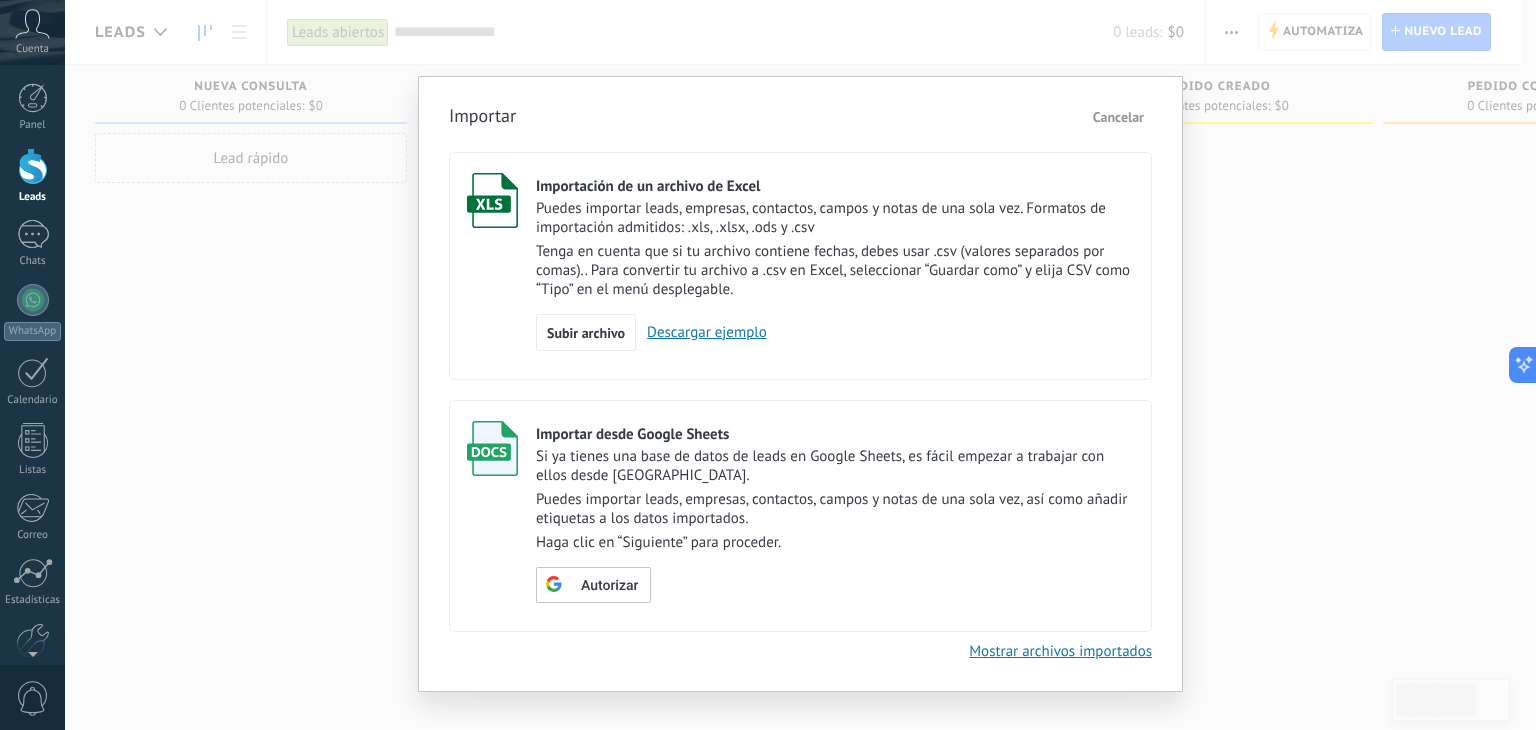 click on "Importar Cancelar Importación de un archivo de Excel Puedes importar leads, empresas, contactos, campos y notas de una sola vez. Formatos de importación admitidos: .xls, .xlsx, .ods y .csv Tenga en cuenta que si tu archivo contiene fechas, debes usar .csv (valores separados por comas).. Para convertir tu archivo a .csv en Excel, seleccionar “Guardar como” y elija CSV como “Tipo” en el menú desplegable. Subir archivo Descargar ejemplo Importar desde Google Sheets Si ya tienes una base de datos de leads en Google Sheets, es fácil empezar a trabajar con ellos desde Kommo. Puedes importar leads, empresas, contactos, campos y notas de una sola vez, así como añadir etiquetas a los datos importados. Haga clic en “Siguiente” para proceder. Autorizar Mostrar archivos importados" at bounding box center (800, 365) 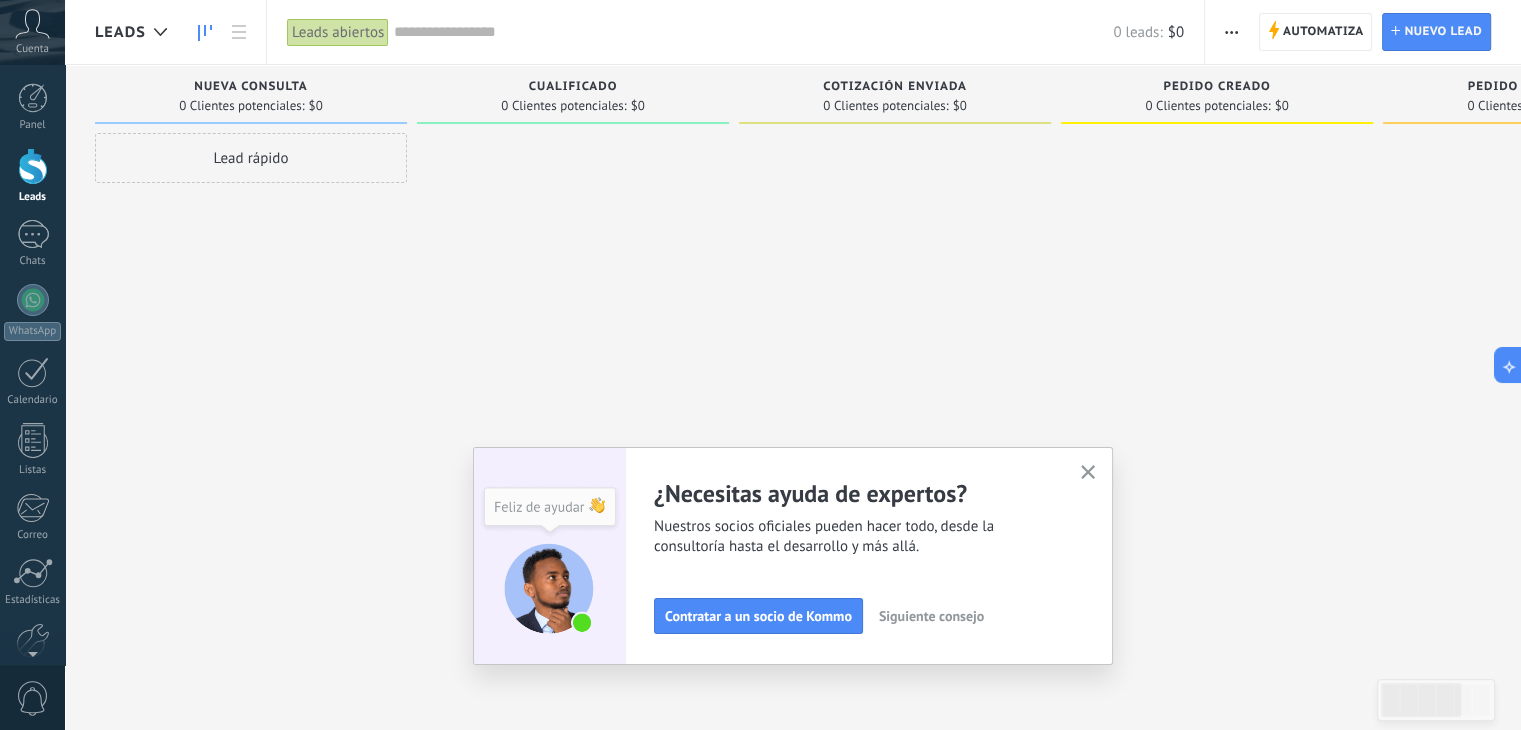 click at bounding box center [1231, 32] 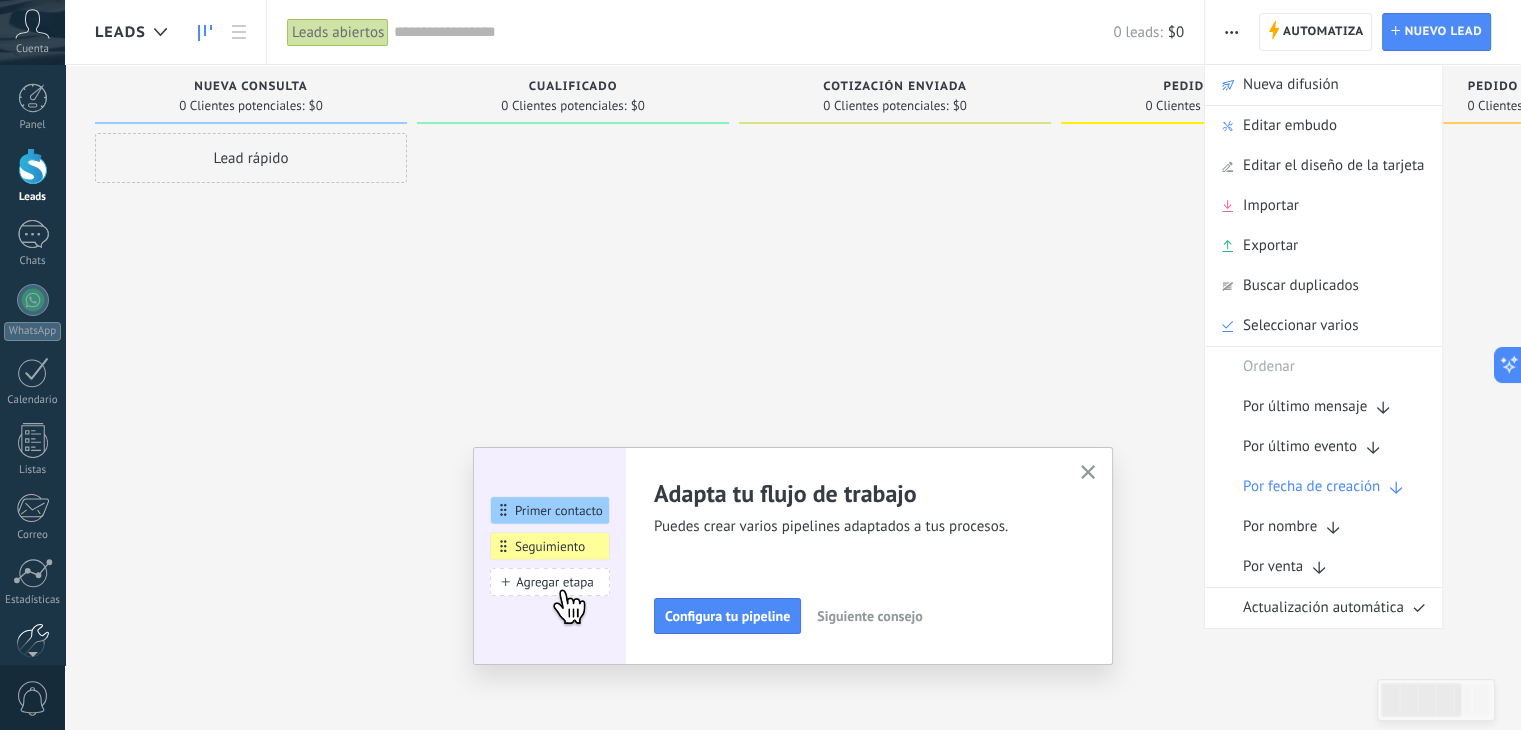 scroll, scrollTop: 19, scrollLeft: 0, axis: vertical 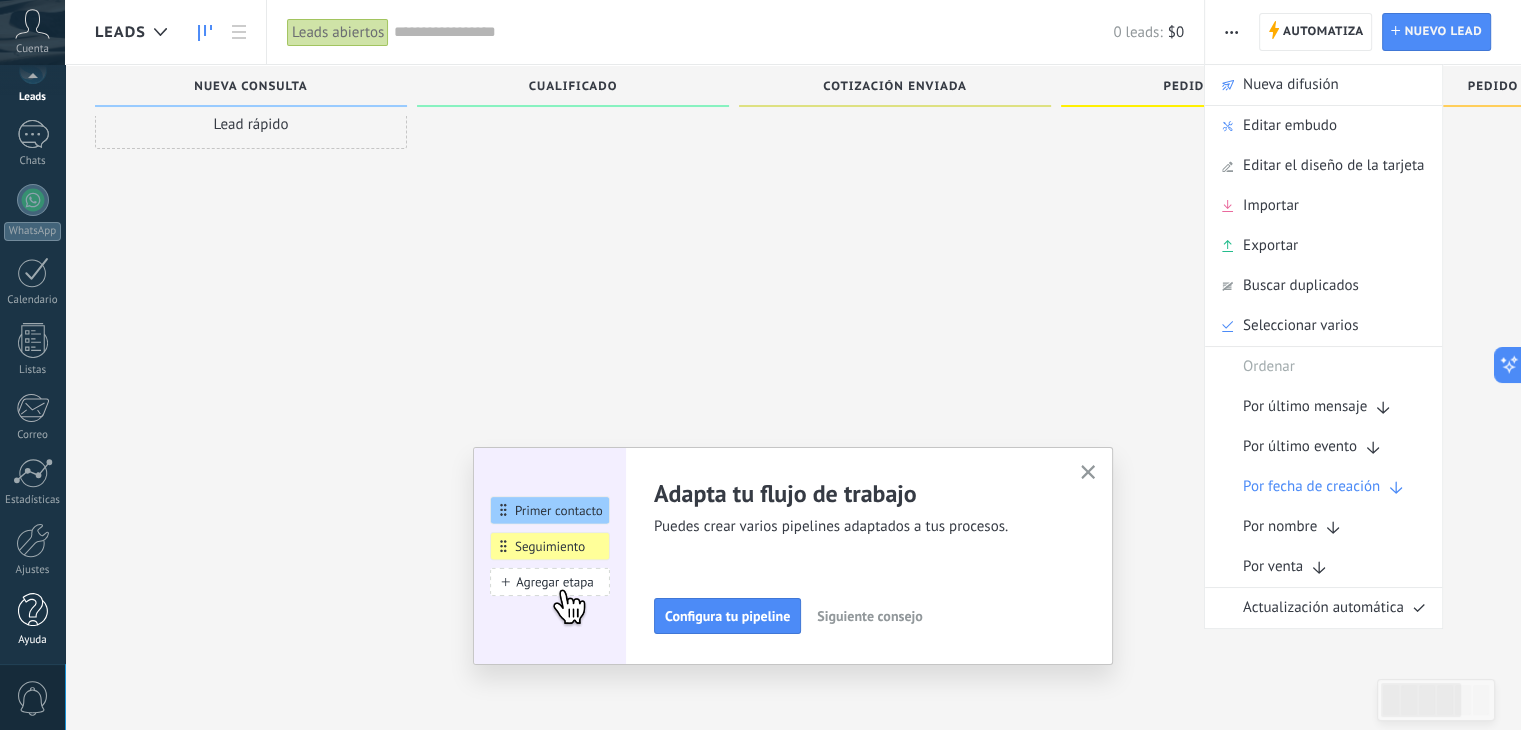 click at bounding box center (33, 610) 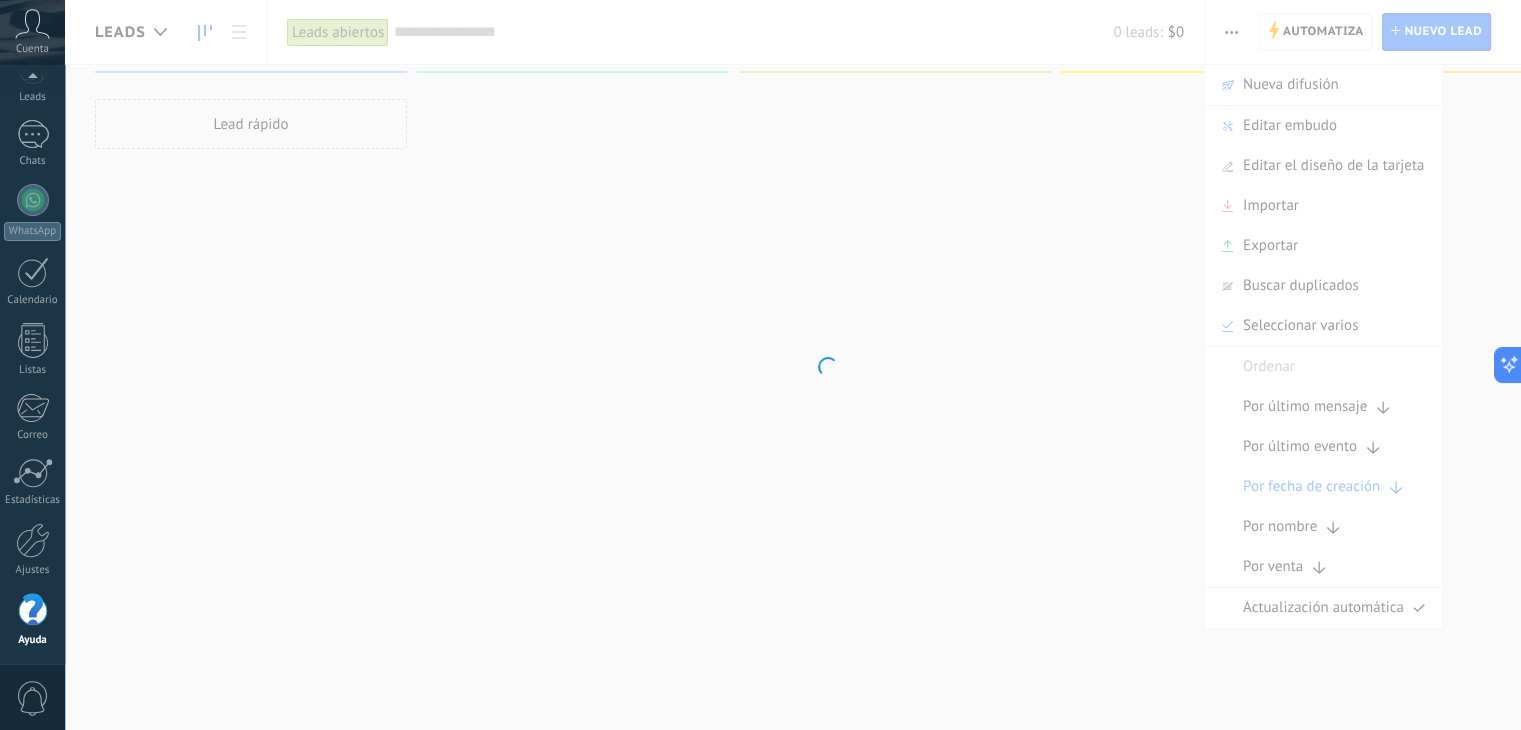 scroll, scrollTop: 101, scrollLeft: 0, axis: vertical 